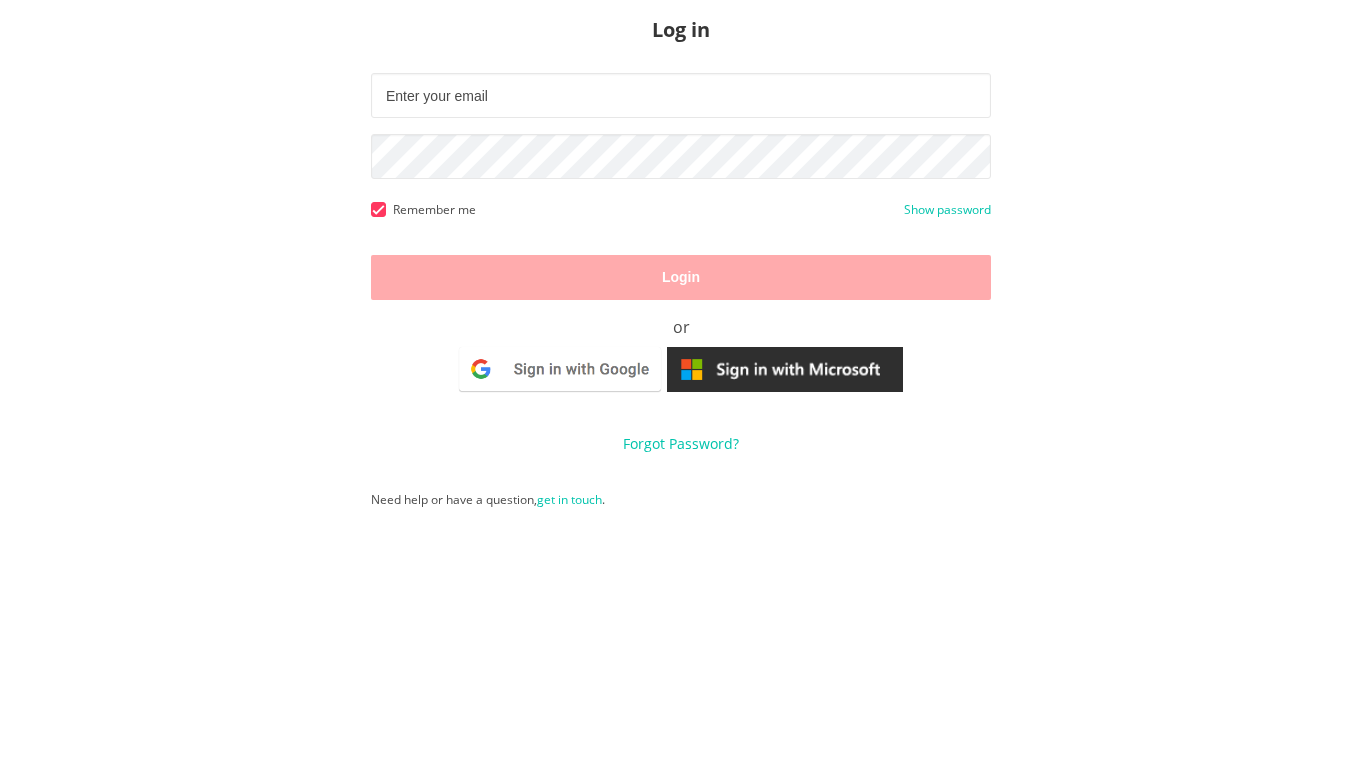 scroll, scrollTop: 0, scrollLeft: 0, axis: both 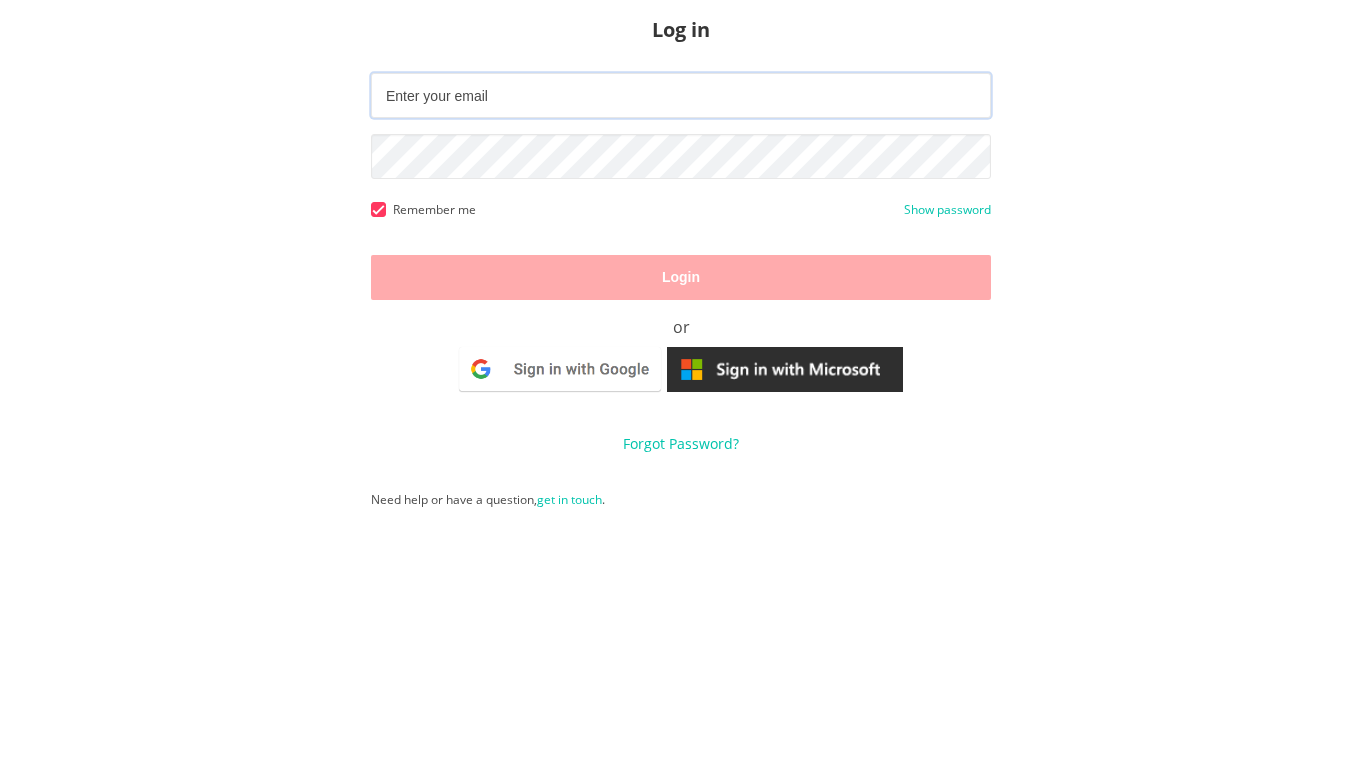 click at bounding box center [681, 95] 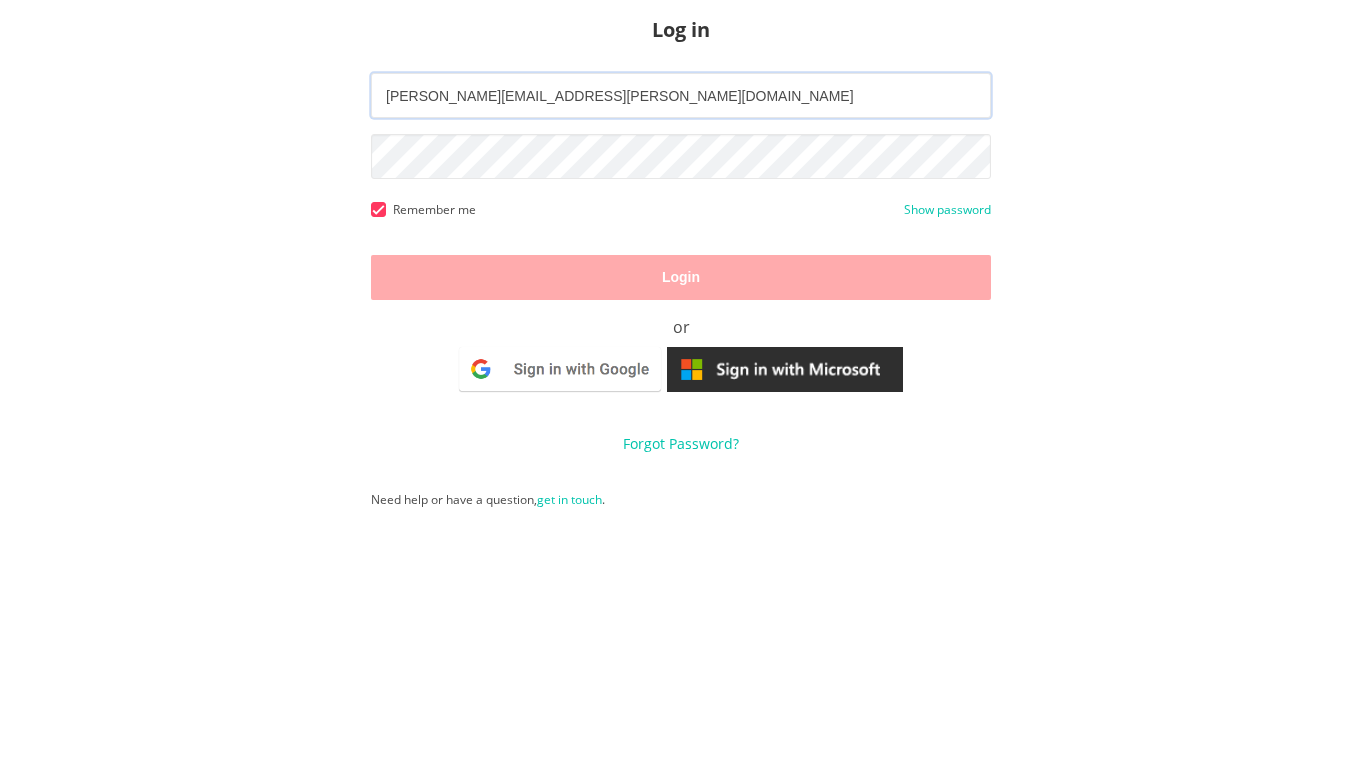 type on "[PERSON_NAME][EMAIL_ADDRESS][PERSON_NAME][DOMAIN_NAME]" 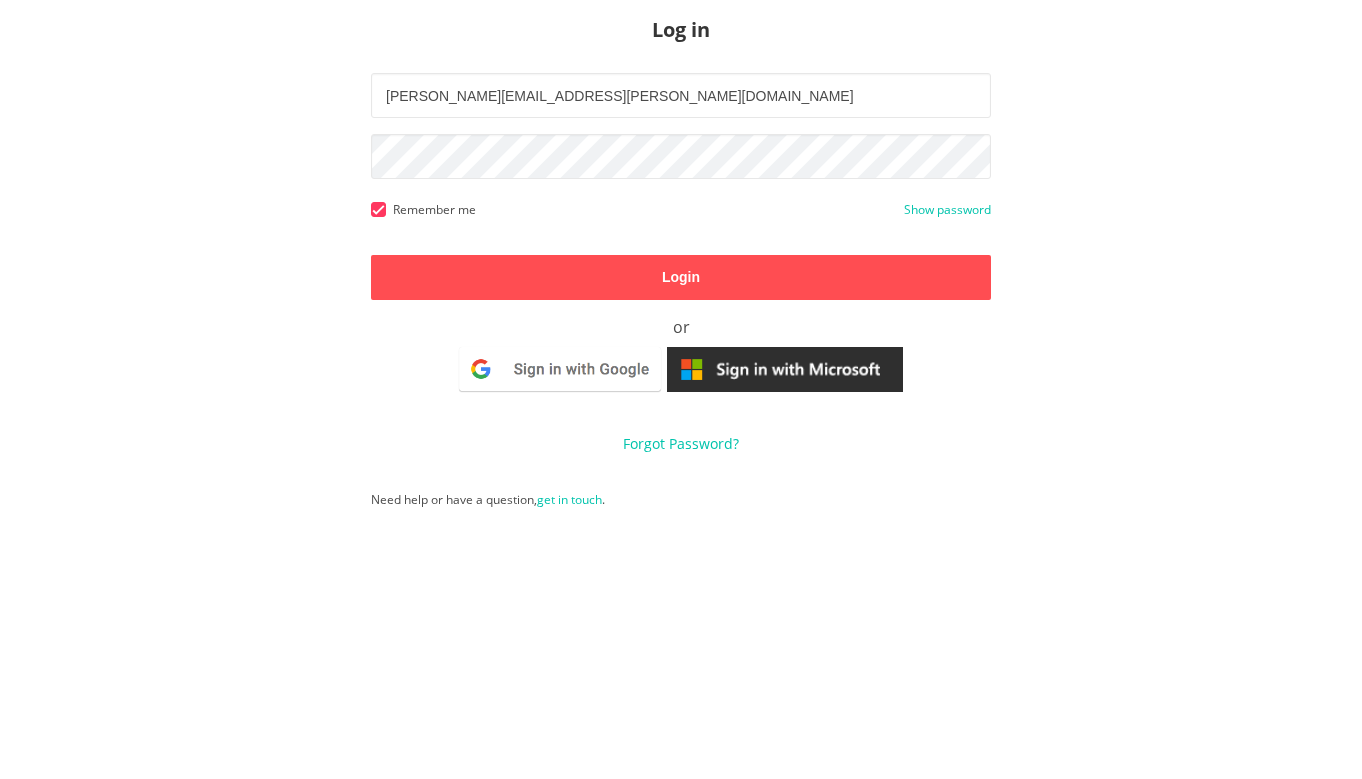 click on "Login" at bounding box center (681, 277) 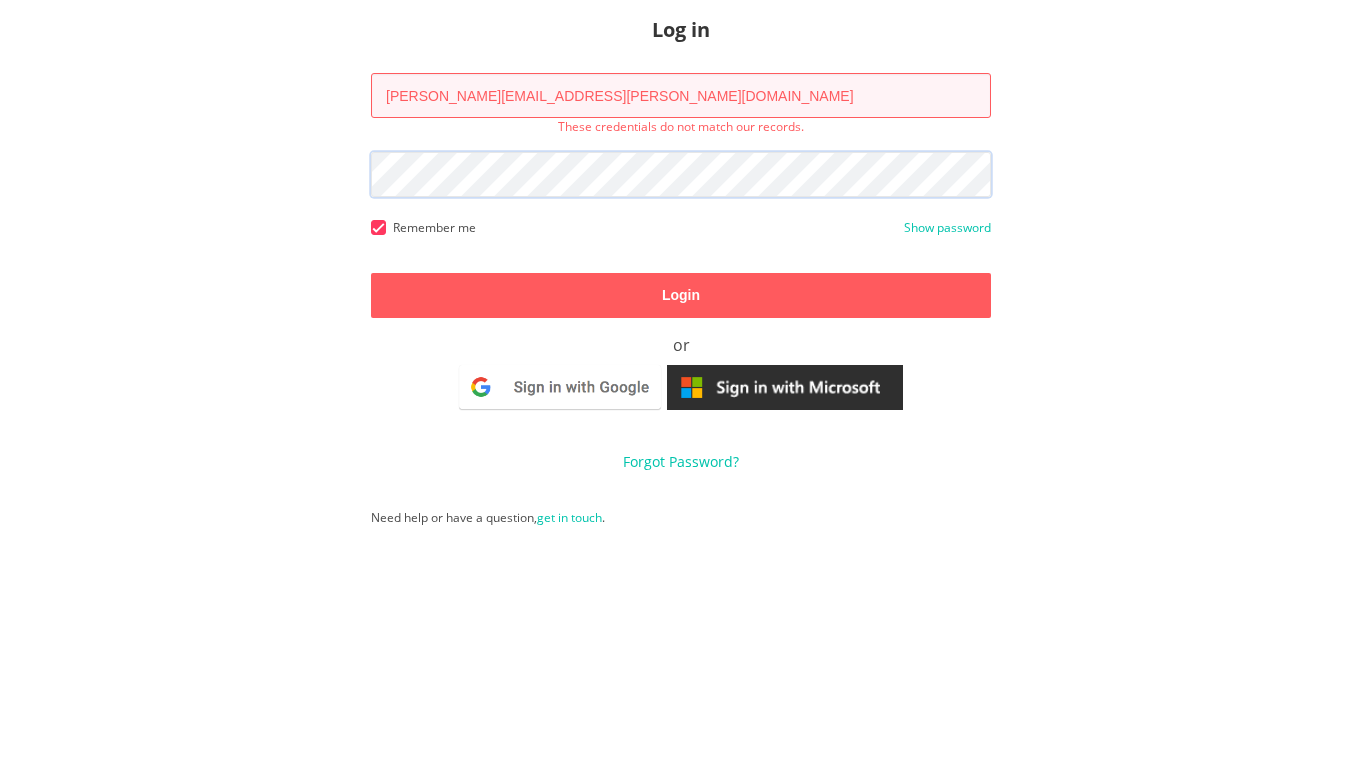 click on "Log in   [EMAIL_ADDRESS][PERSON_NAME][DOMAIN_NAME]         These credentials do not match our records.             joye2011         Remember me  Show password     Login    or  Forgot Password?  Need help or have a question,  get in touch ." at bounding box center [681, 389] 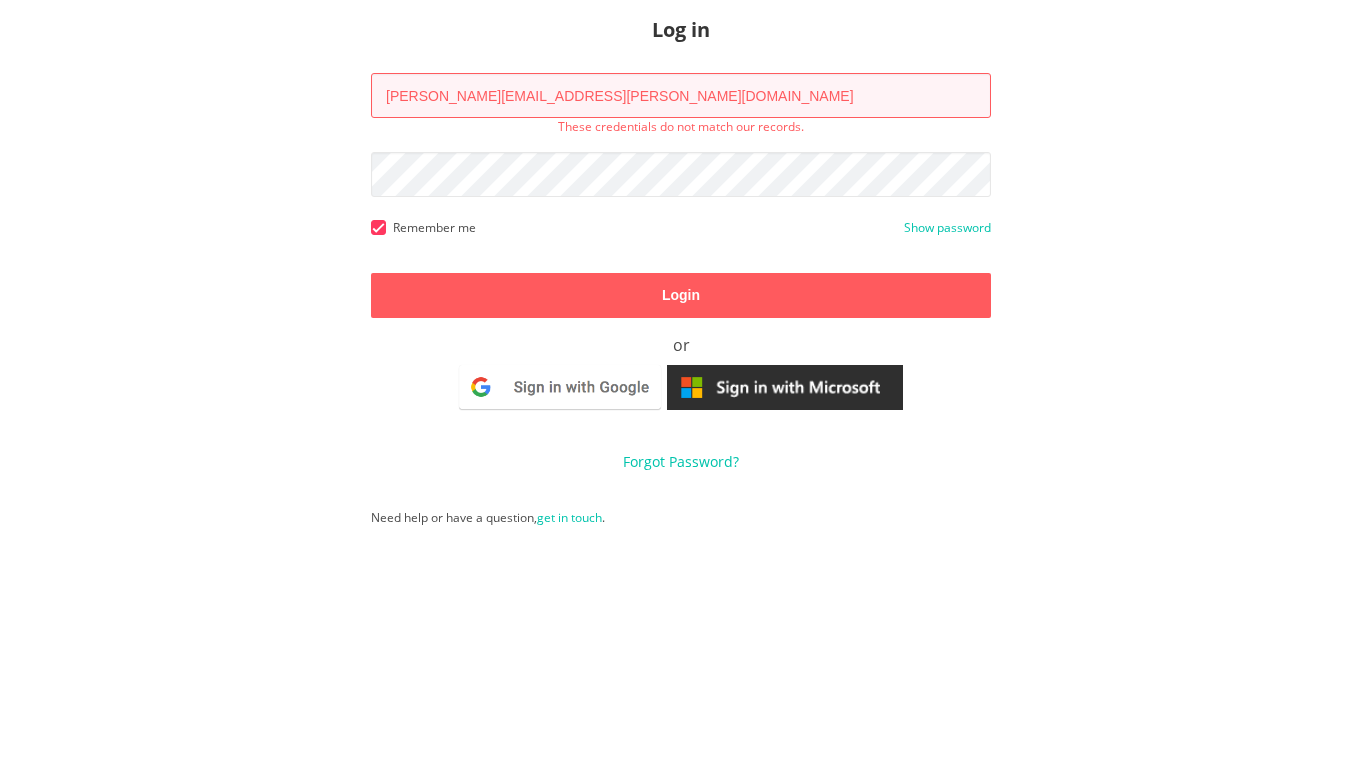 click on "Log in   [EMAIL_ADDRESS][PERSON_NAME][DOMAIN_NAME]         These credentials do not match our records.             thorburn1@         Remember me  Show password     Login    or  Forgot Password?  Need help or have a question,  get in touch ." at bounding box center (681, 274) 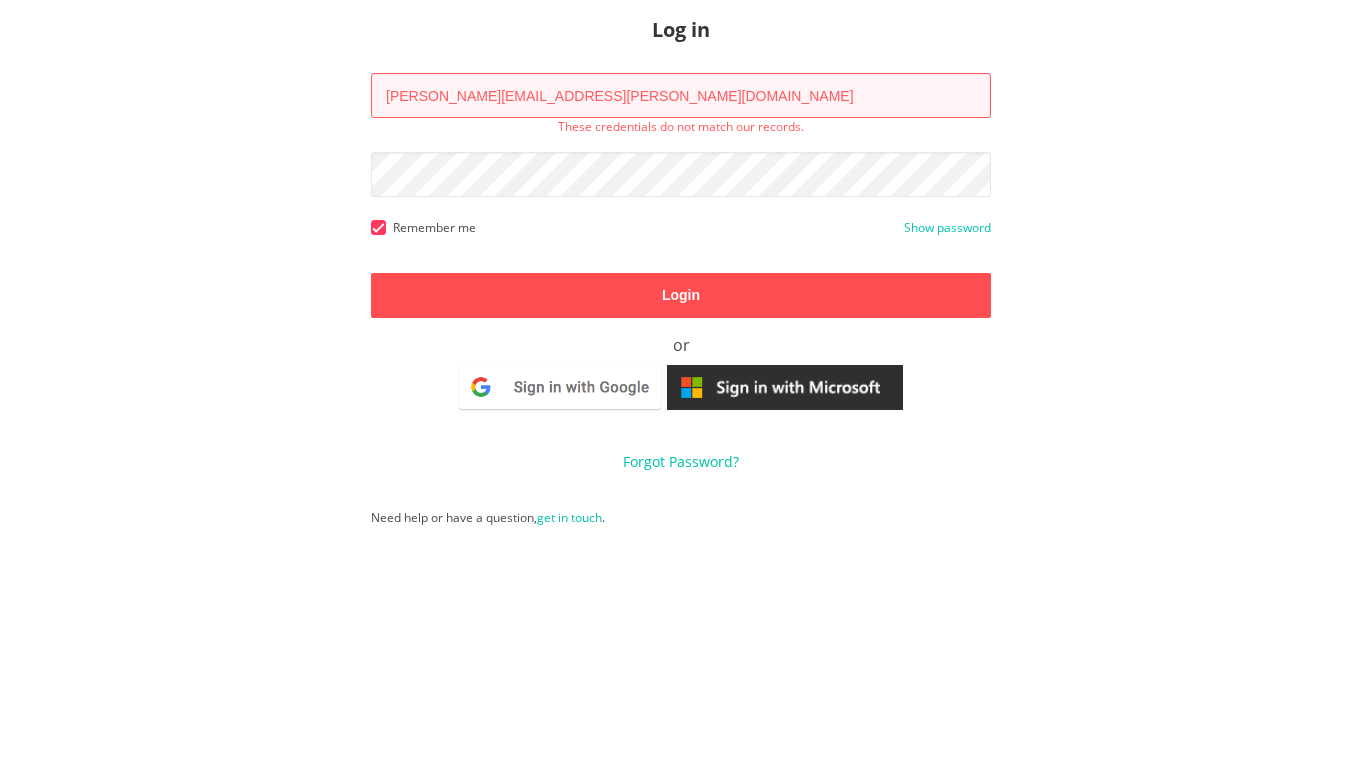 click on "Login" at bounding box center (681, 295) 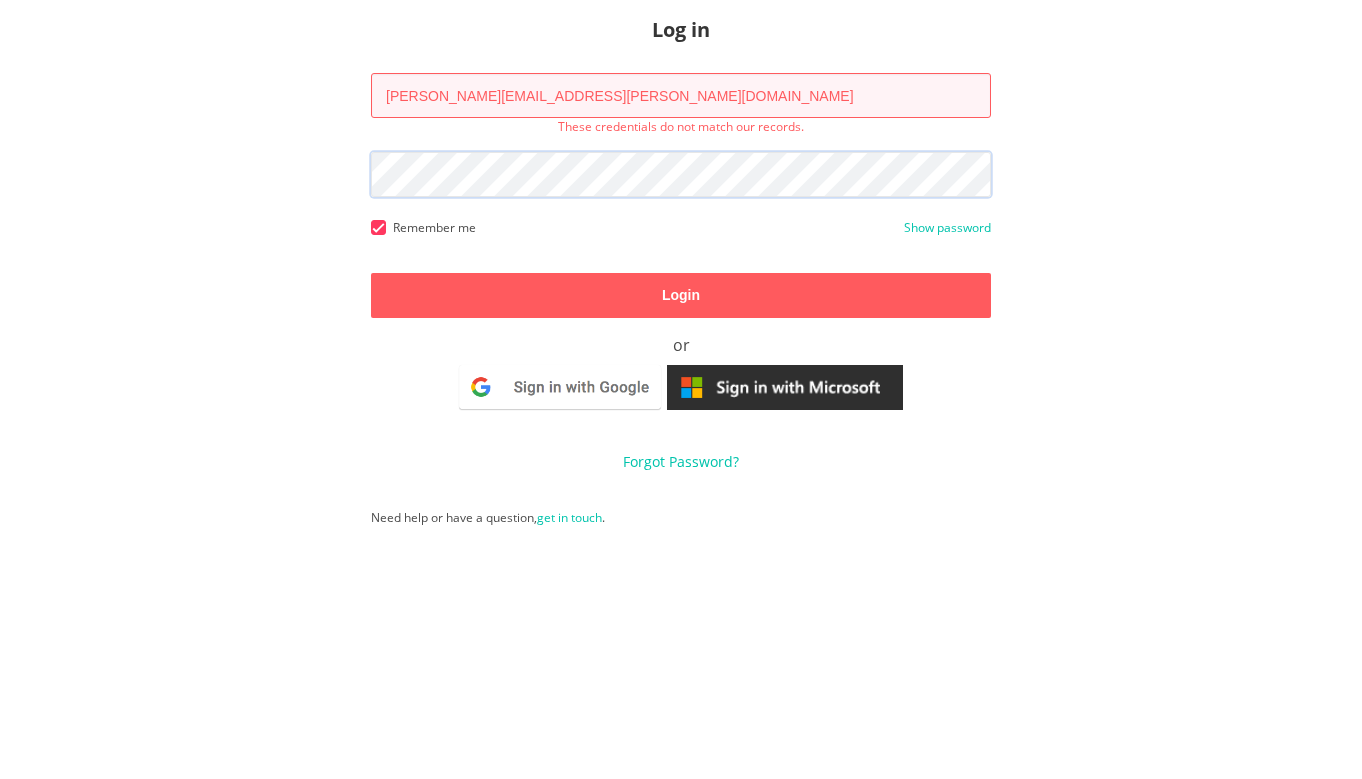 click on "Log in   [EMAIL_ADDRESS][PERSON_NAME][DOMAIN_NAME]         These credentials do not match our records.             thorburn1@         Remember me  Show password     Login    or  Forgot Password?  Need help or have a question,  get in touch ." at bounding box center [681, 389] 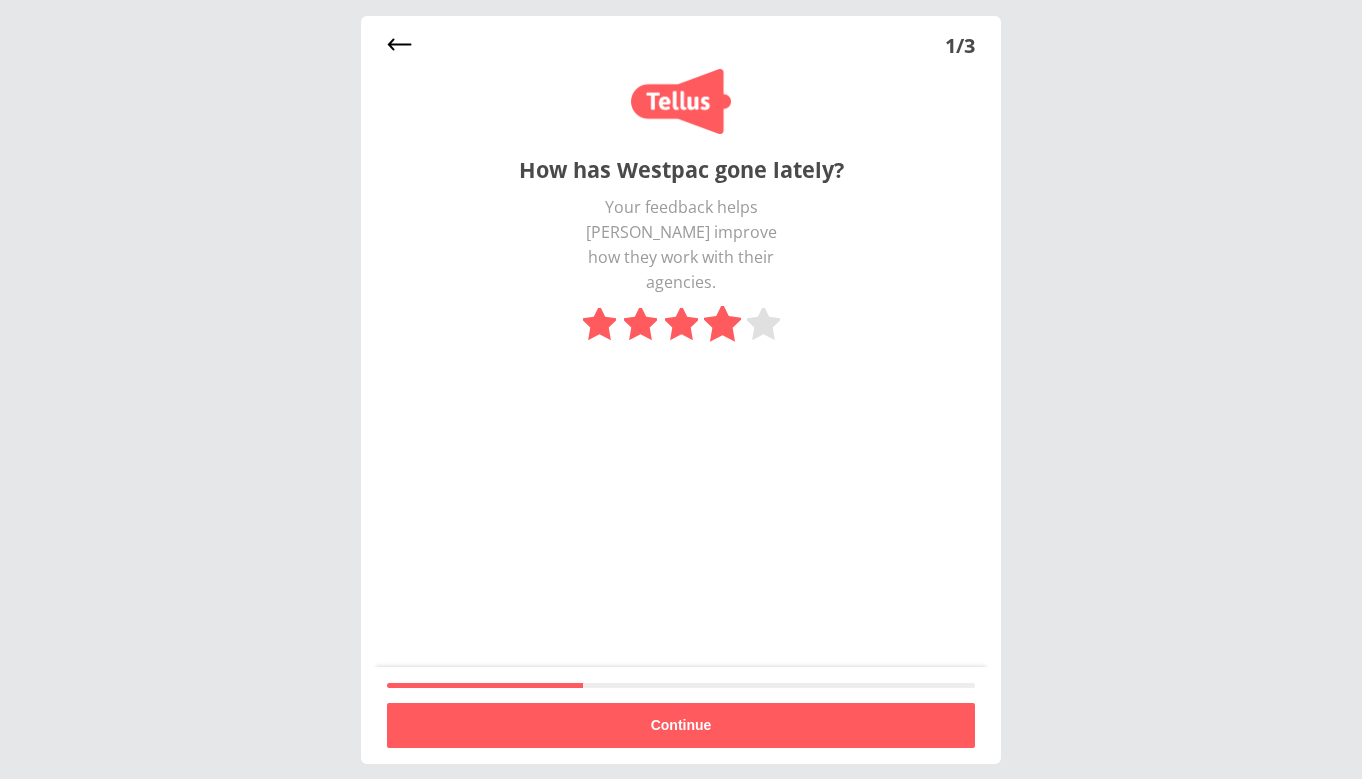 click at bounding box center (722, 324) 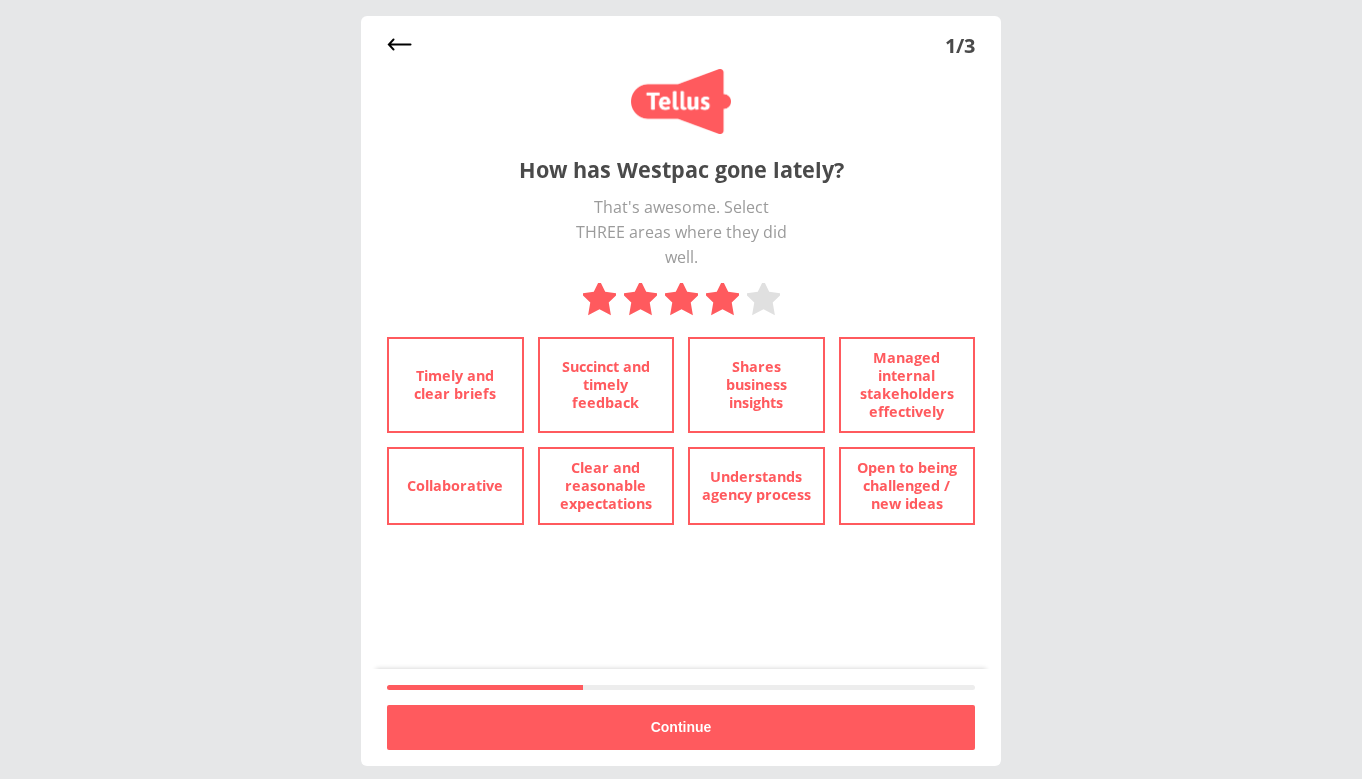 click on "Shares business insights" at bounding box center (756, 385) 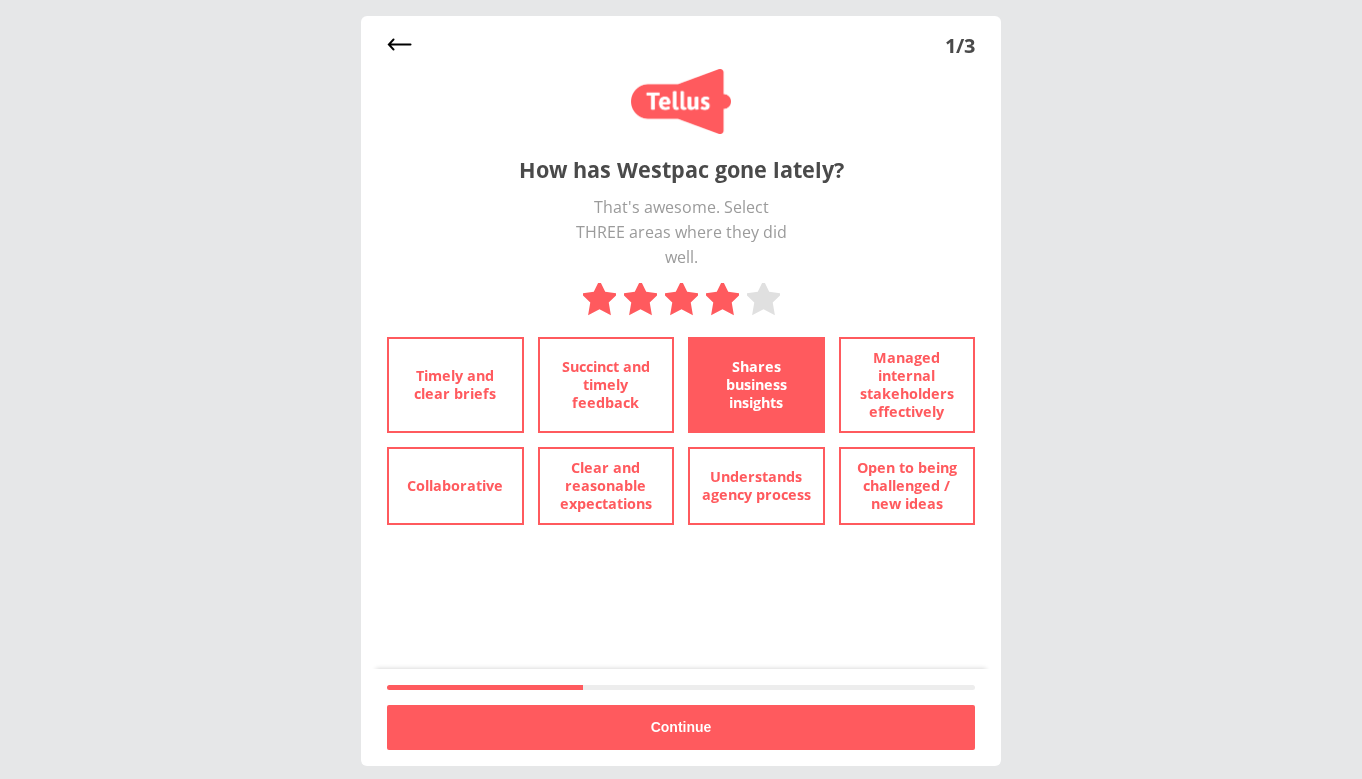 click on "Collaborative" at bounding box center [455, 486] 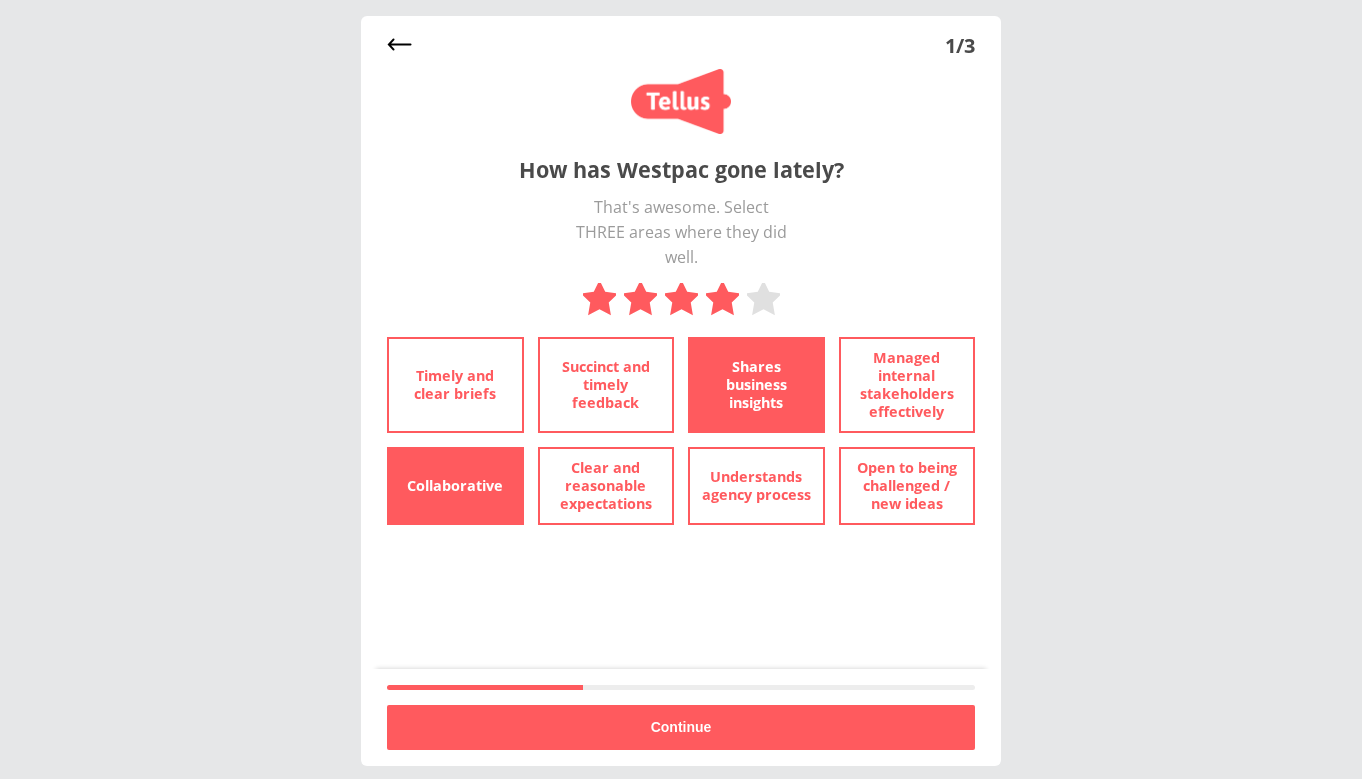 click on "Open to being challenged / new ideas" at bounding box center (907, 486) 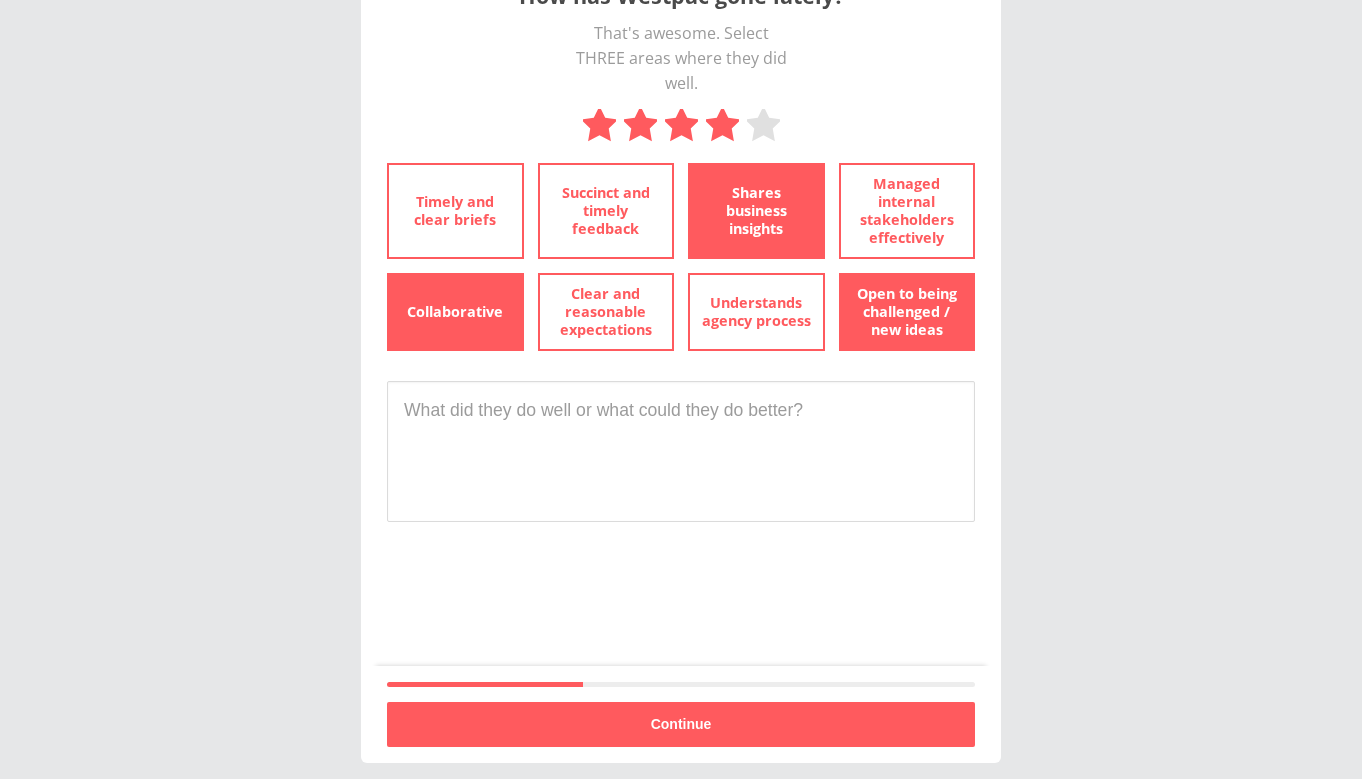 scroll, scrollTop: 173, scrollLeft: 0, axis: vertical 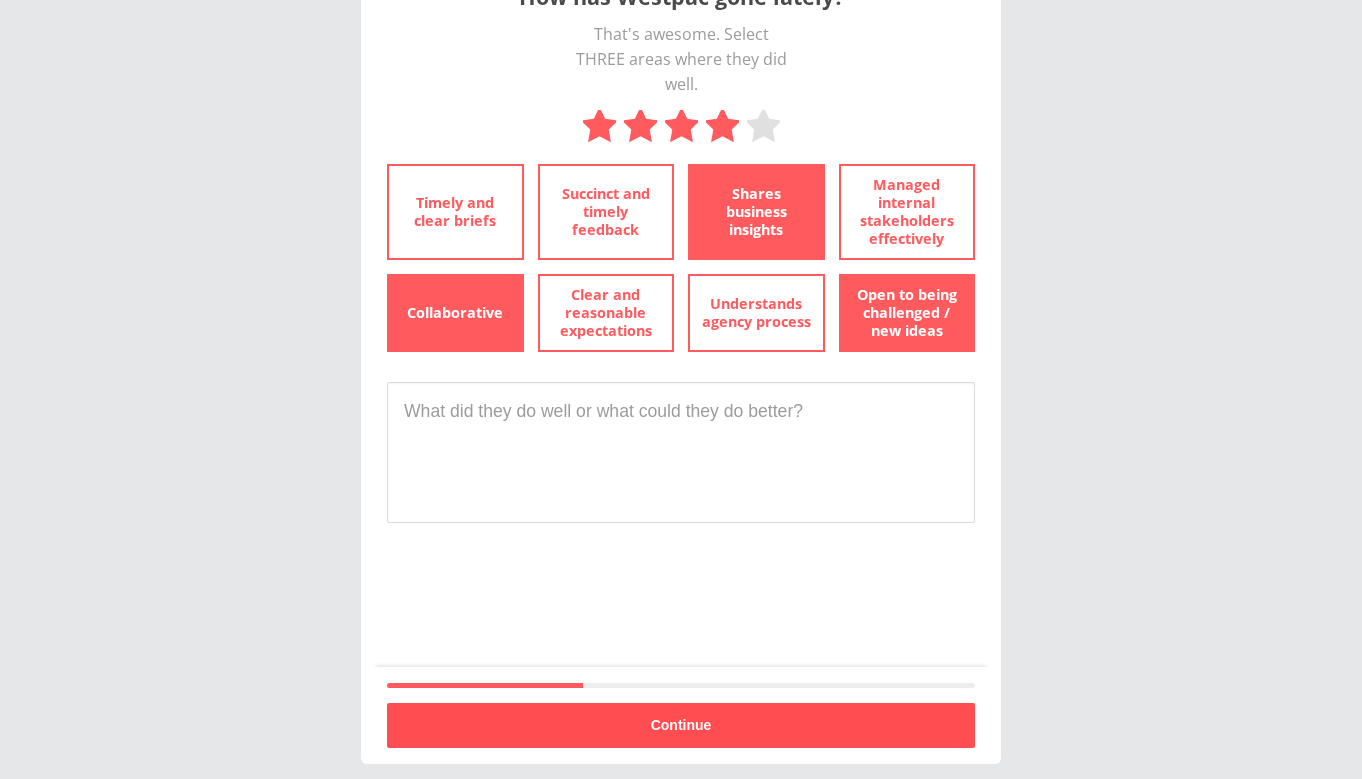 click on "Continue" at bounding box center [681, 725] 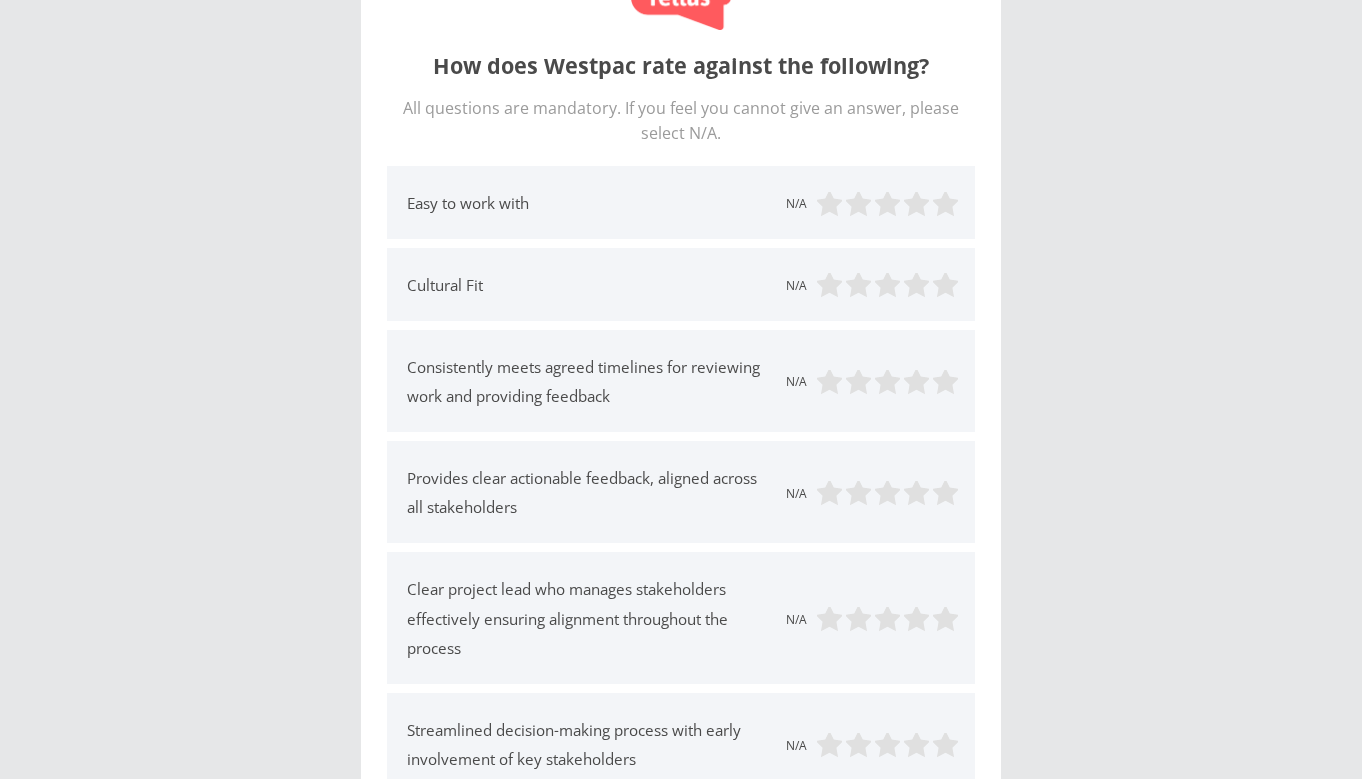 scroll, scrollTop: 106, scrollLeft: 0, axis: vertical 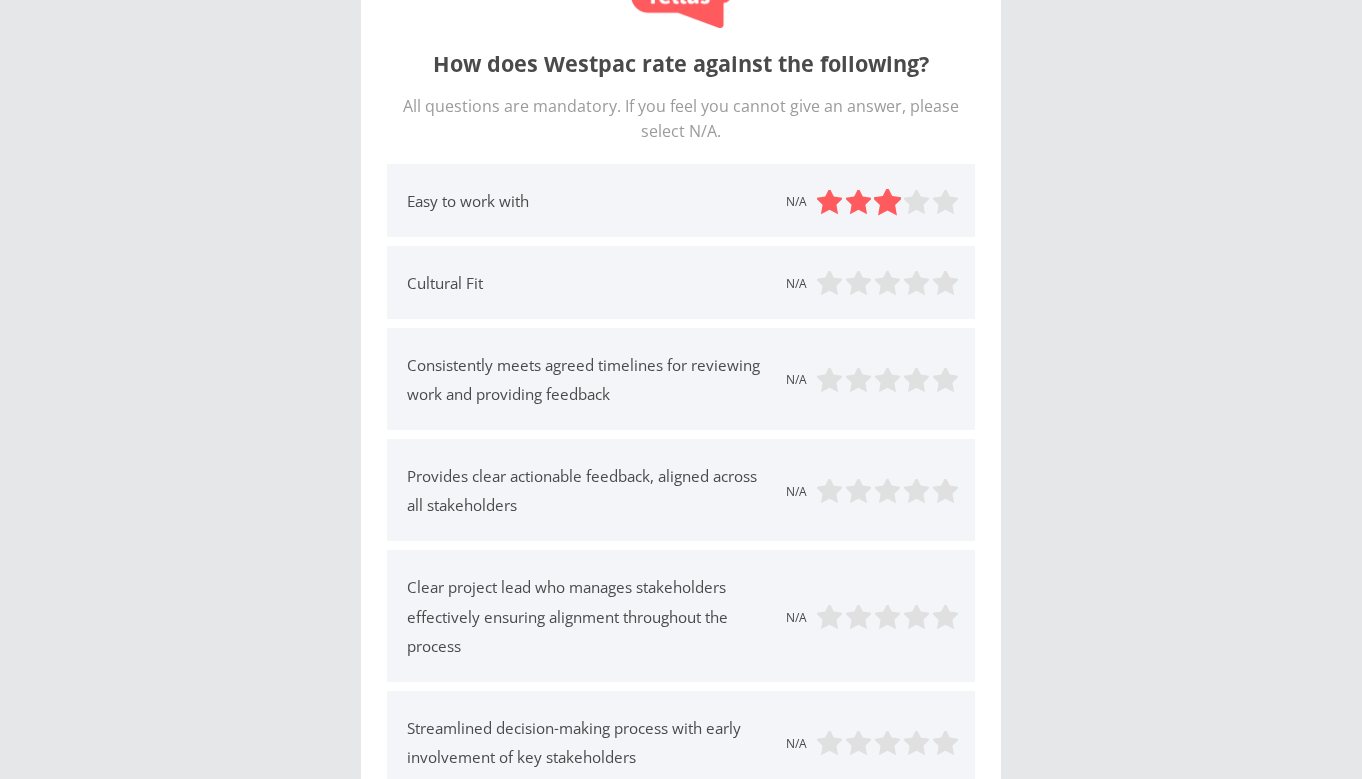 click at bounding box center [888, 202] 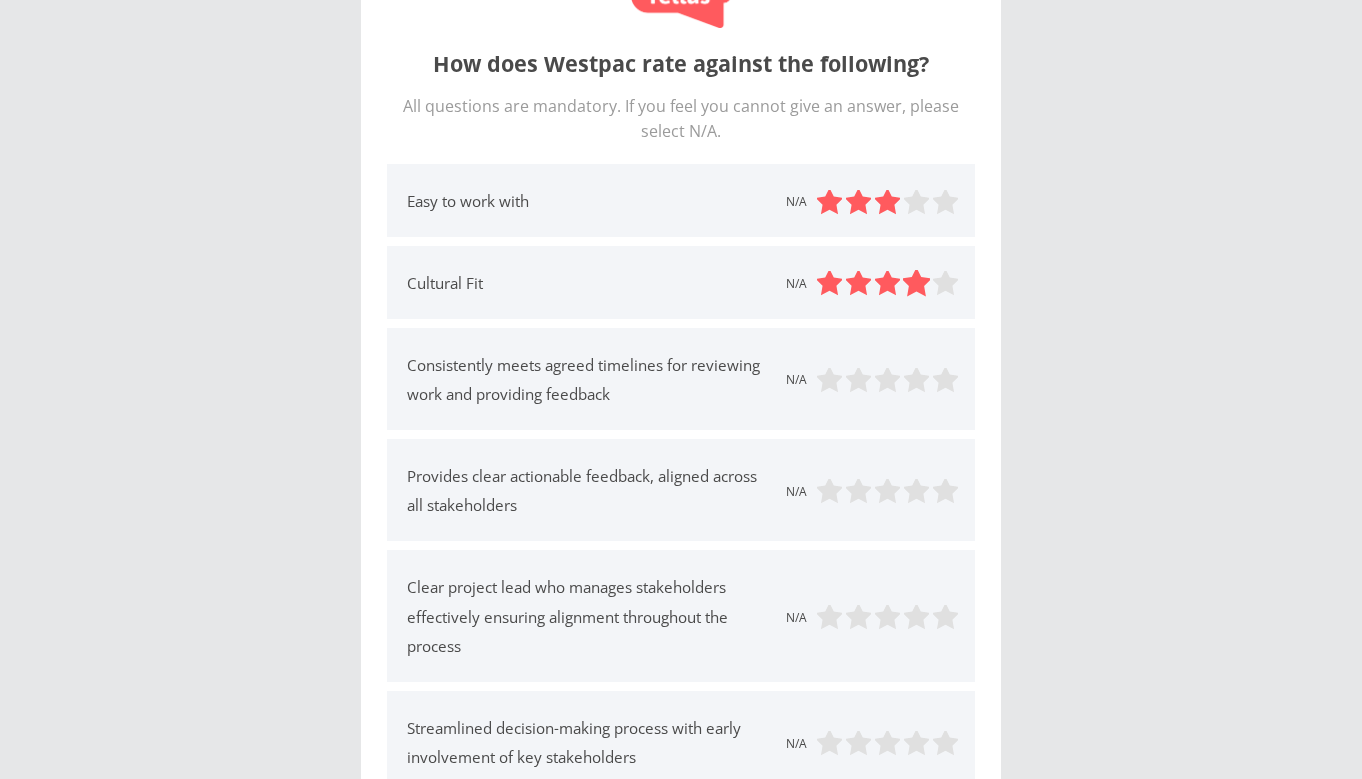 click at bounding box center [917, 284] 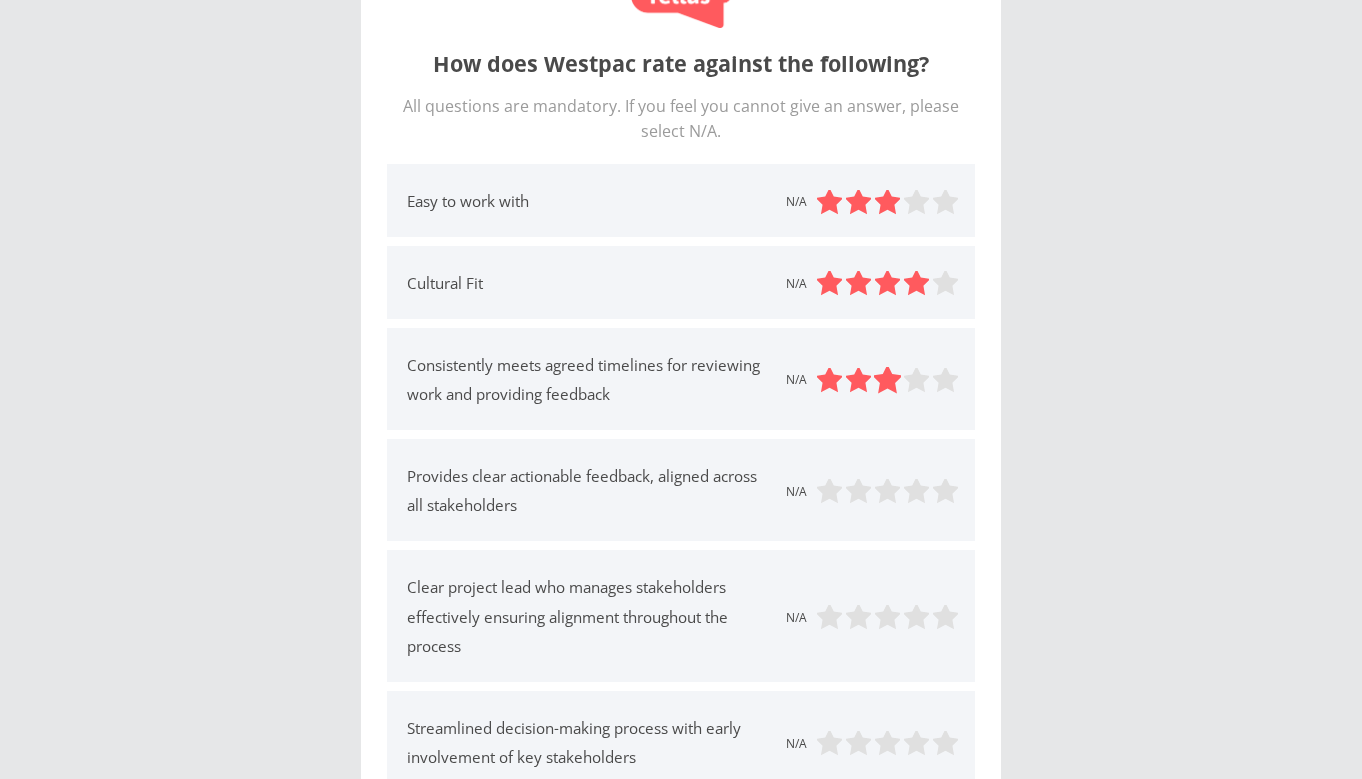 click at bounding box center [888, 380] 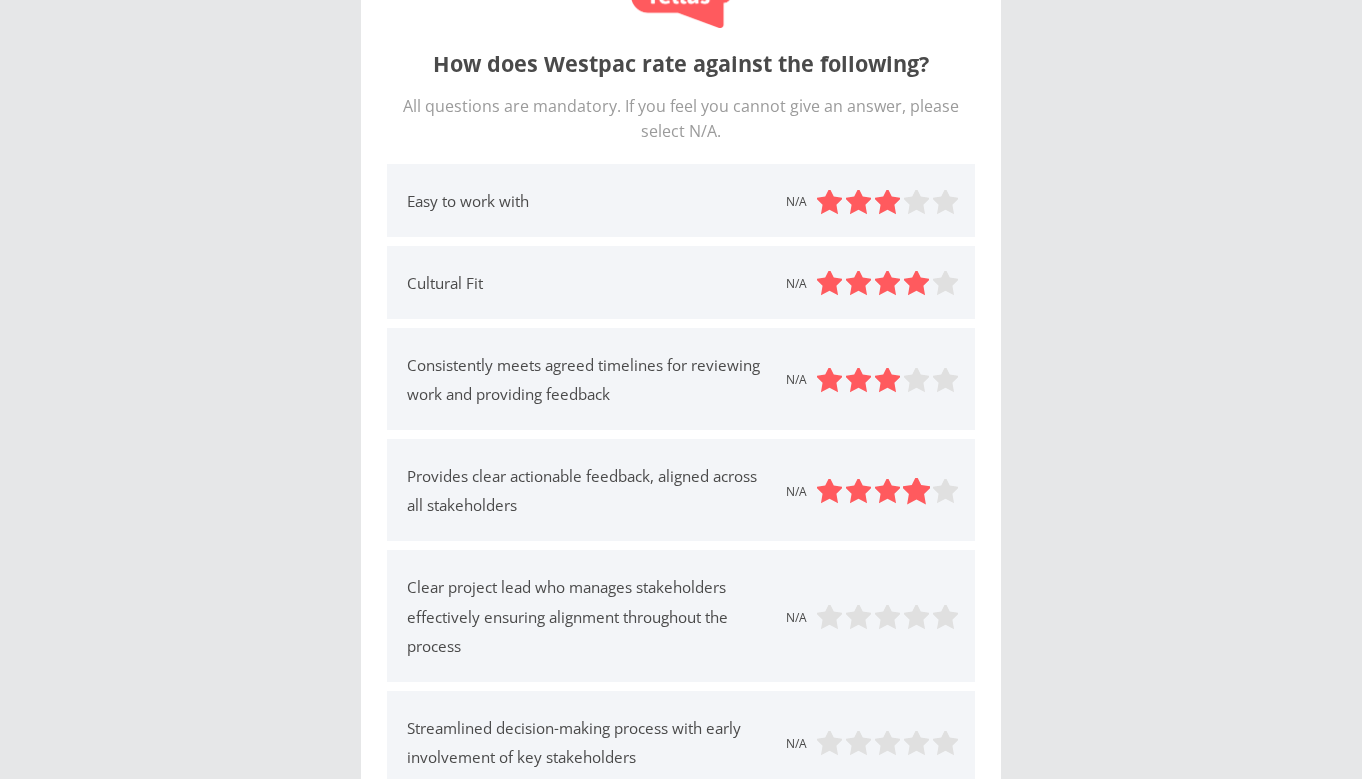 click at bounding box center (917, 491) 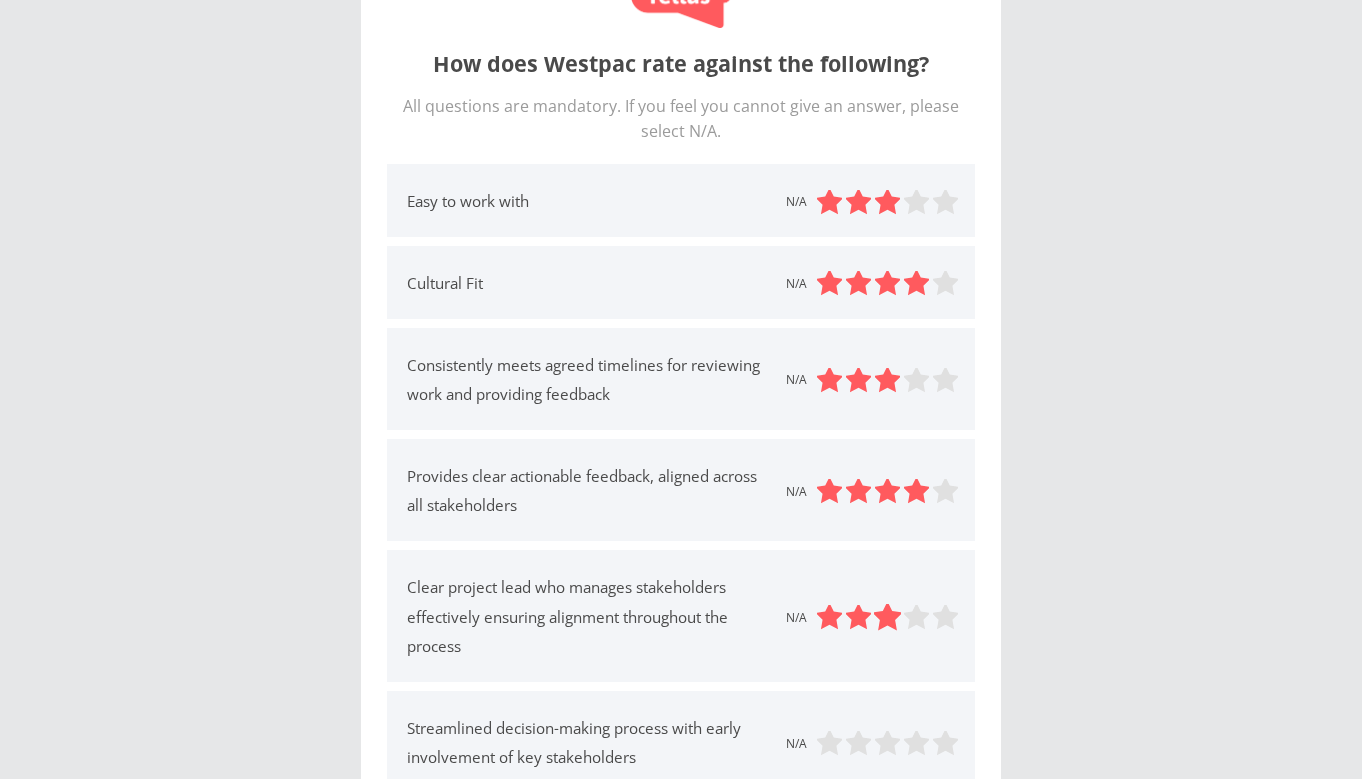 click at bounding box center [888, 617] 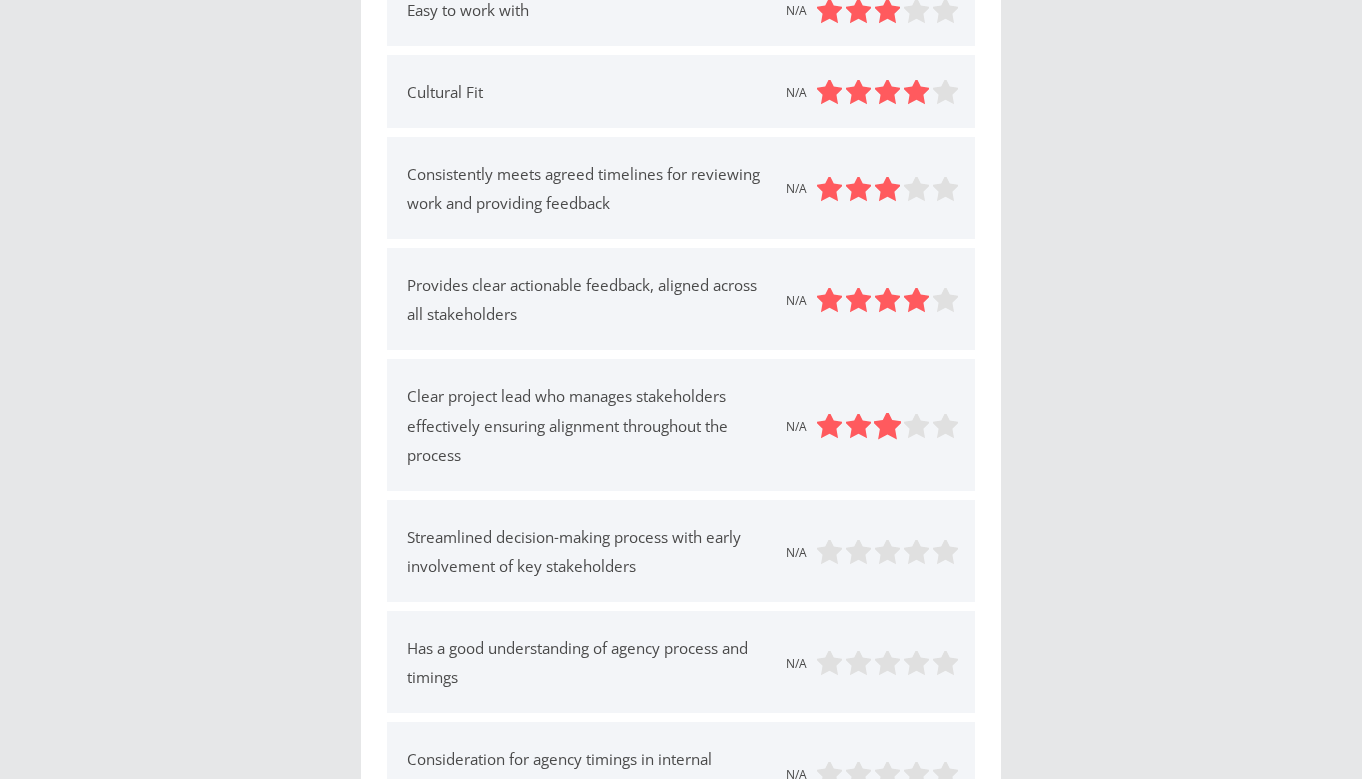 scroll, scrollTop: 298, scrollLeft: 0, axis: vertical 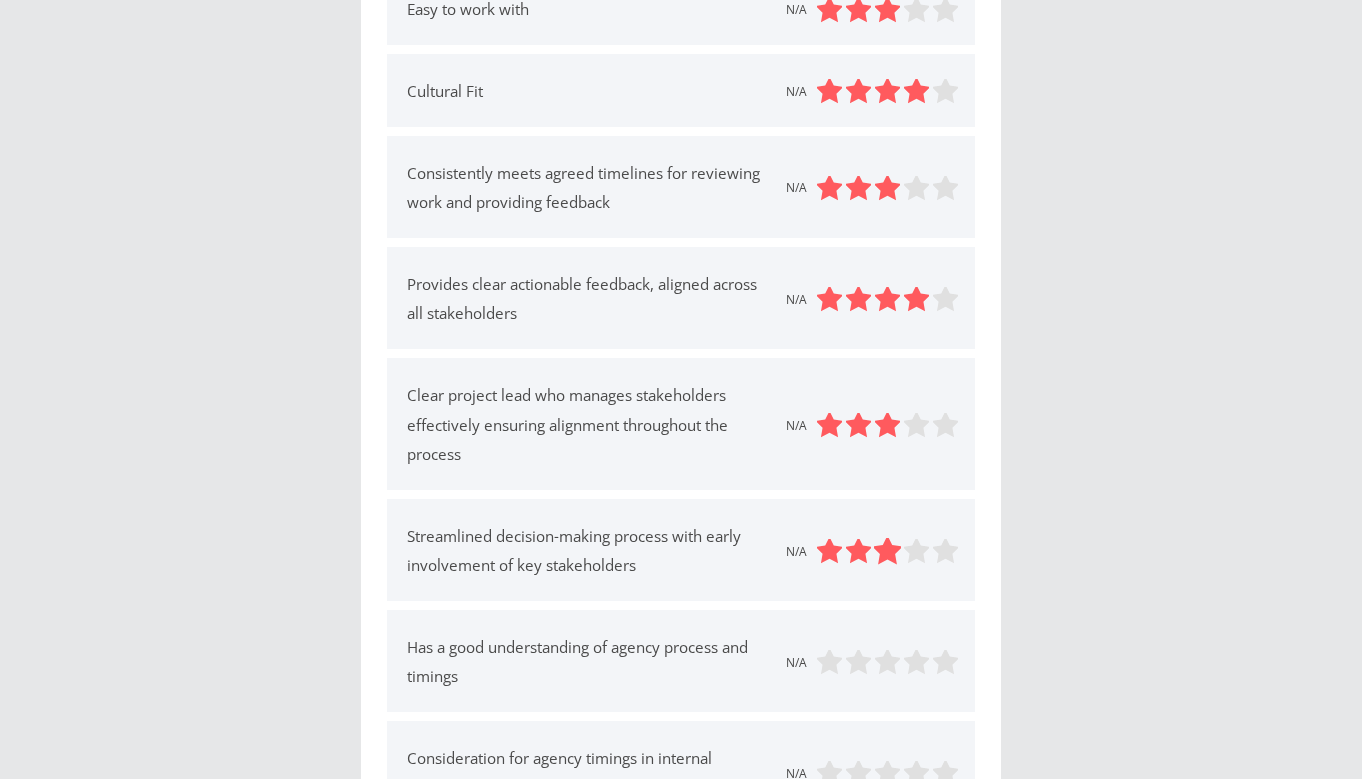 click at bounding box center (888, 551) 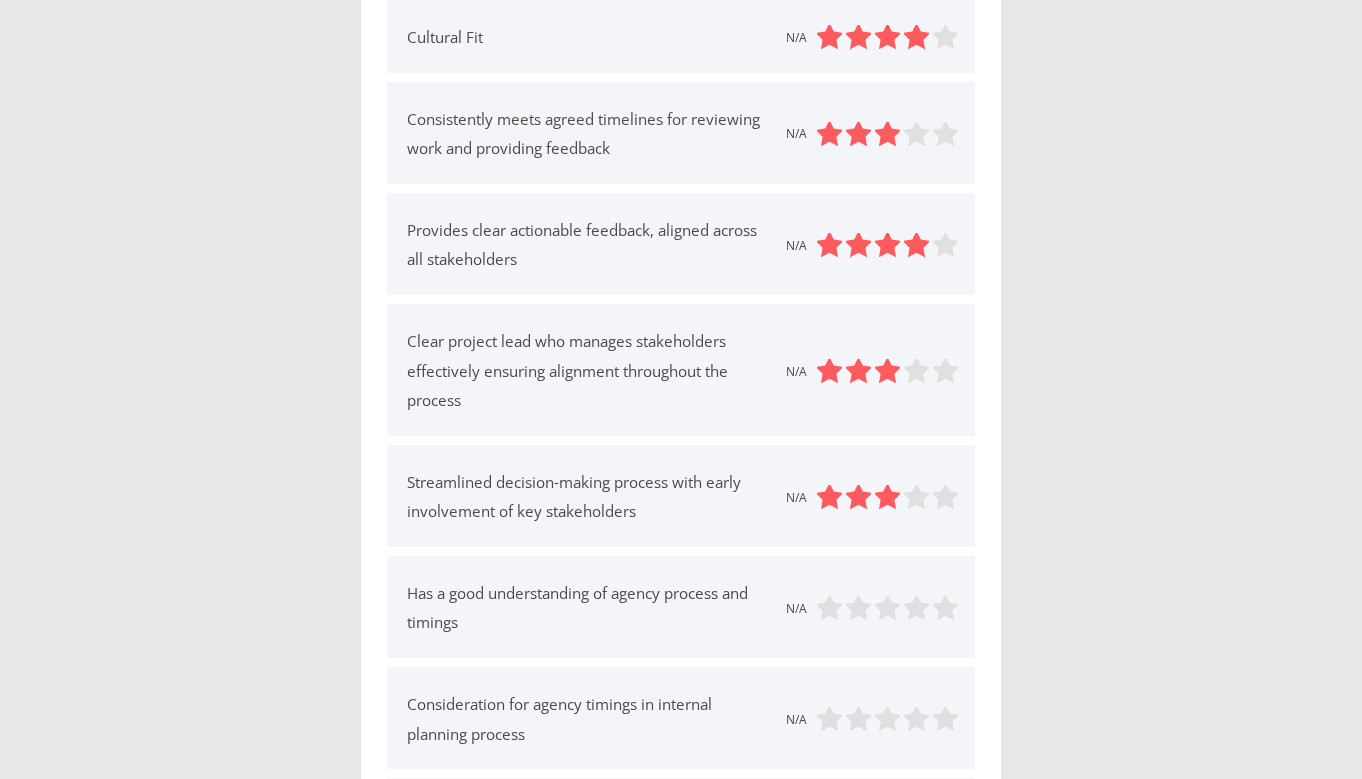 scroll, scrollTop: 361, scrollLeft: 0, axis: vertical 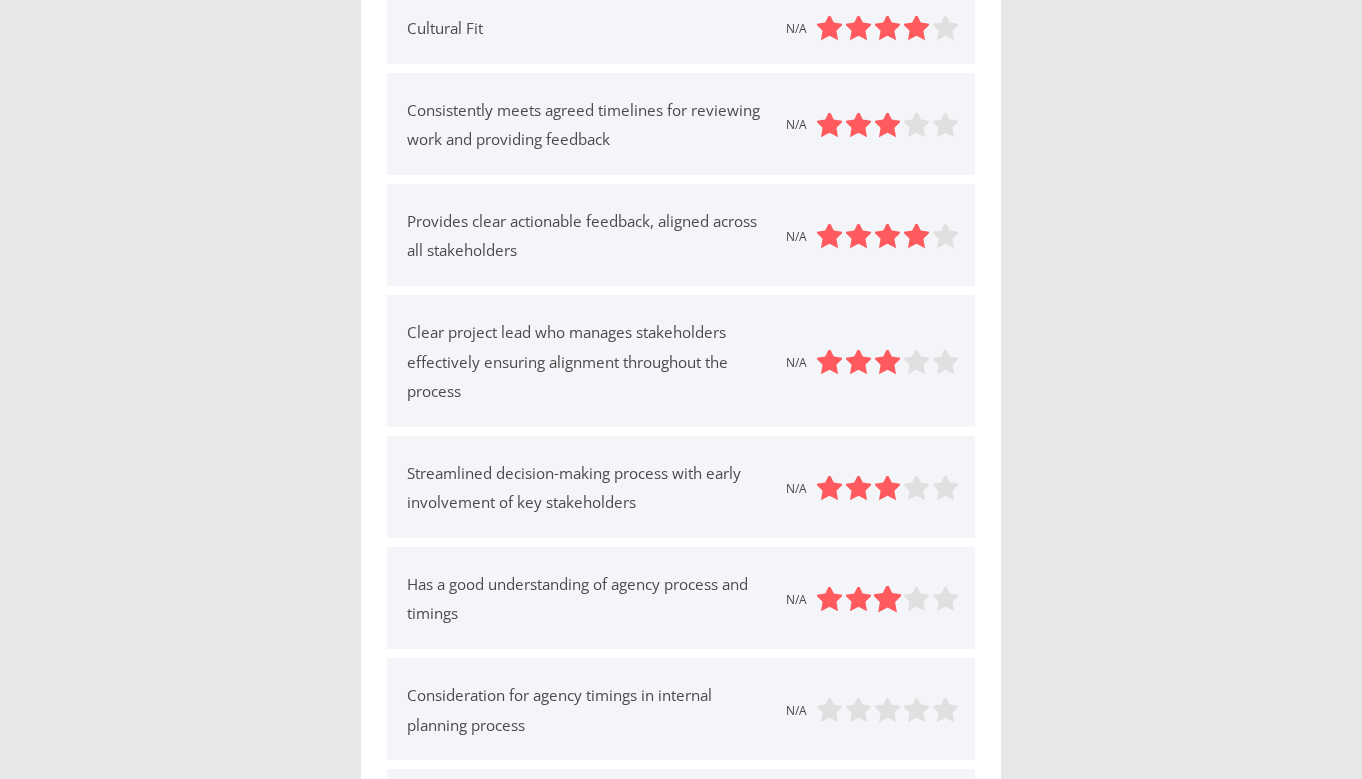 click at bounding box center (888, 600) 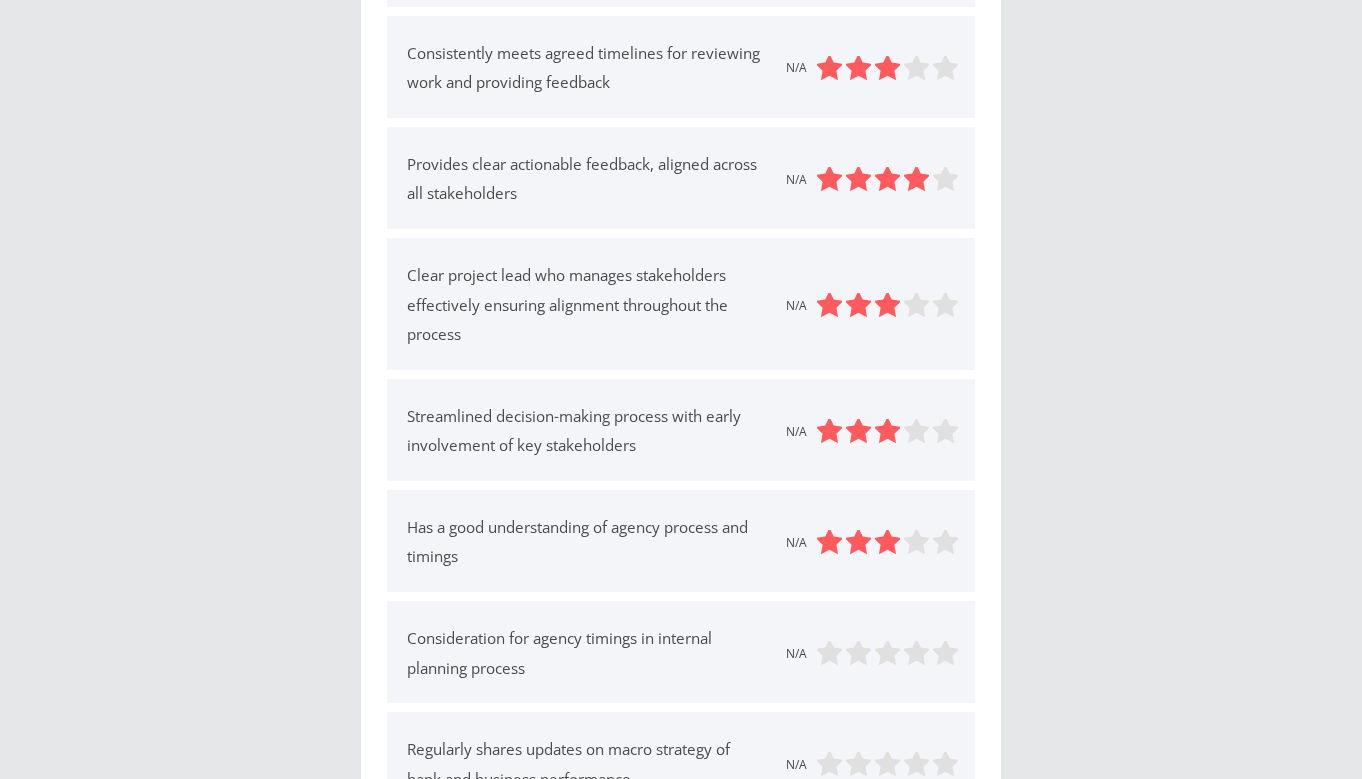 scroll, scrollTop: 428, scrollLeft: 0, axis: vertical 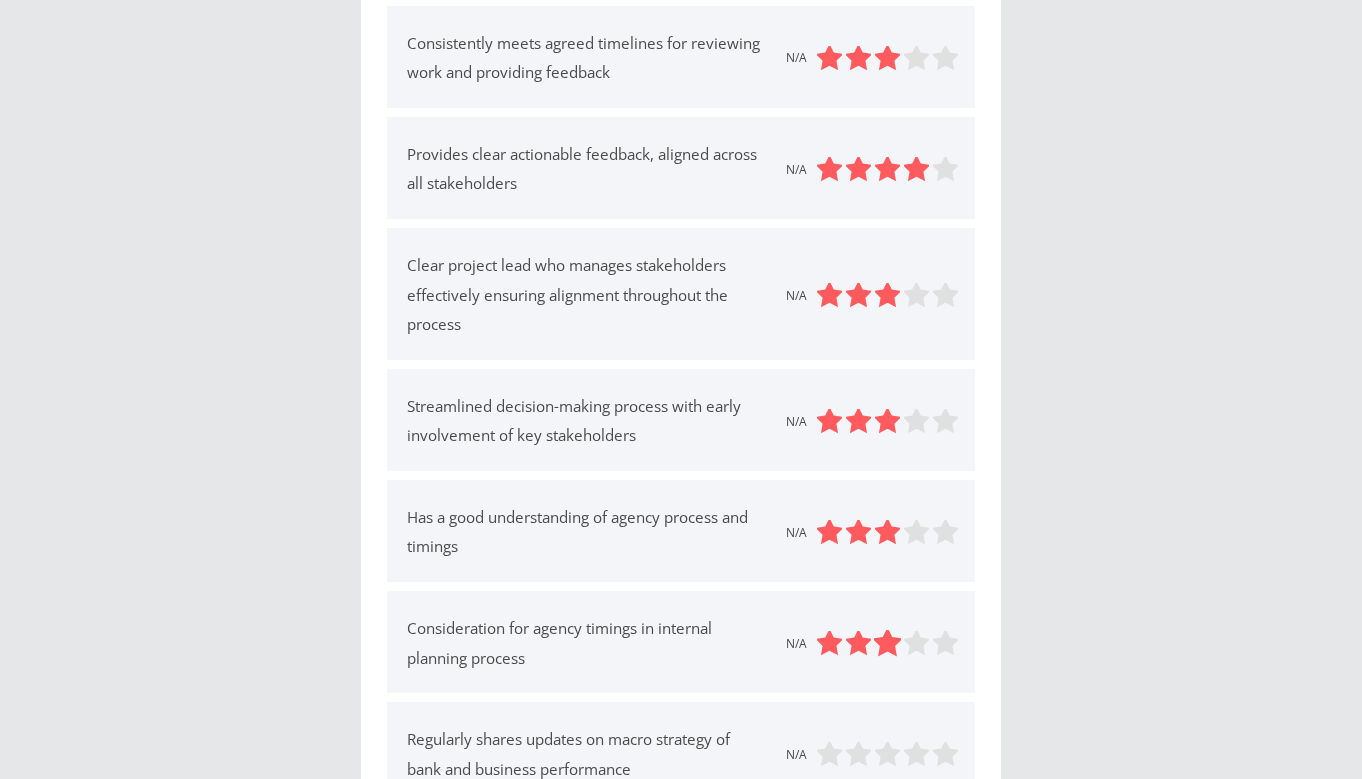 click at bounding box center (888, 644) 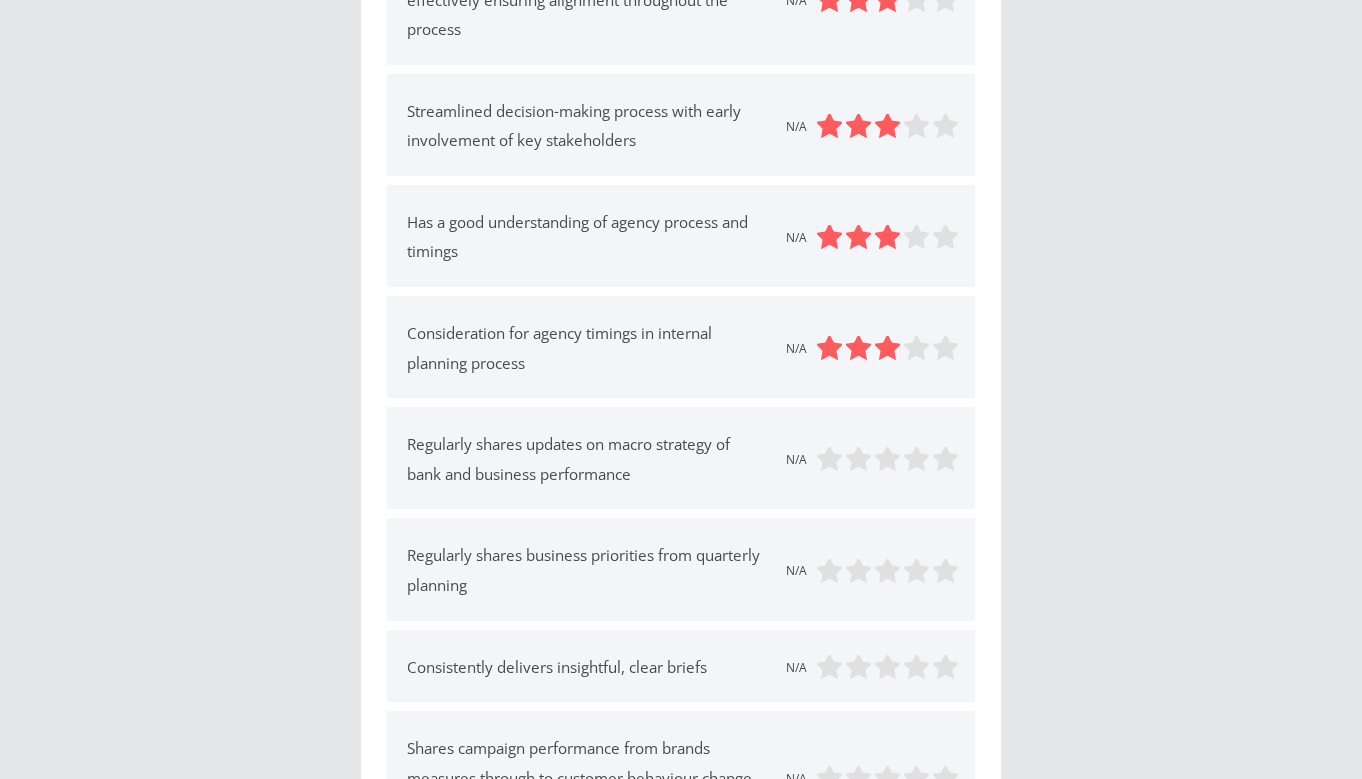 scroll, scrollTop: 728, scrollLeft: 0, axis: vertical 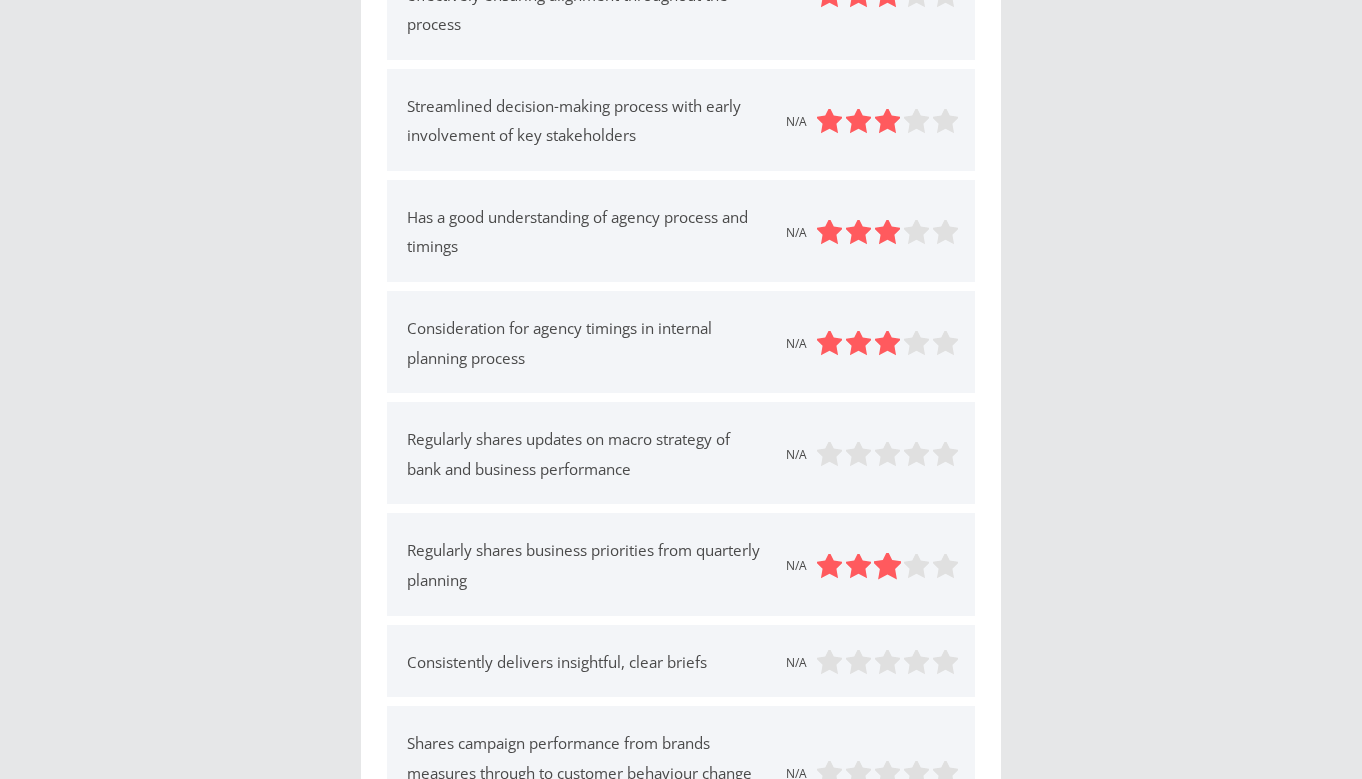 click at bounding box center (888, 566) 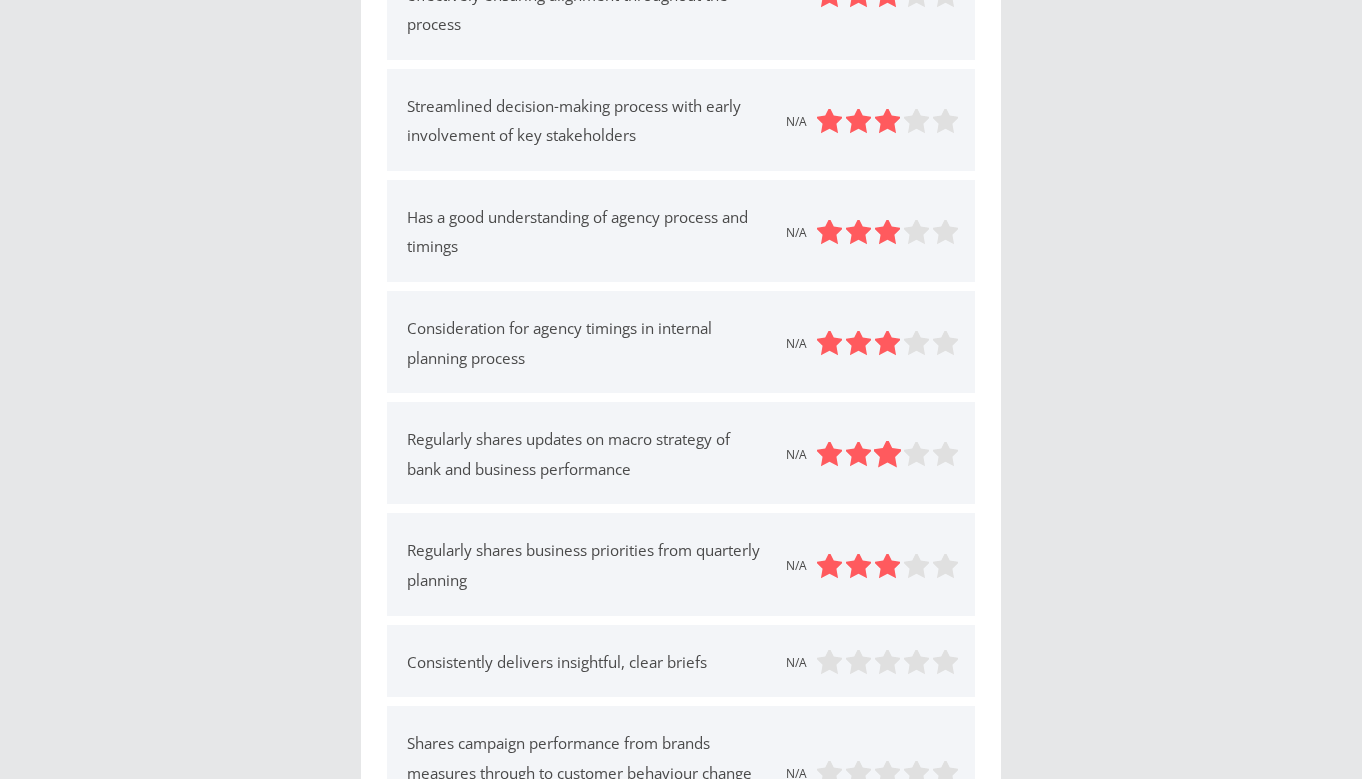 click at bounding box center [888, 455] 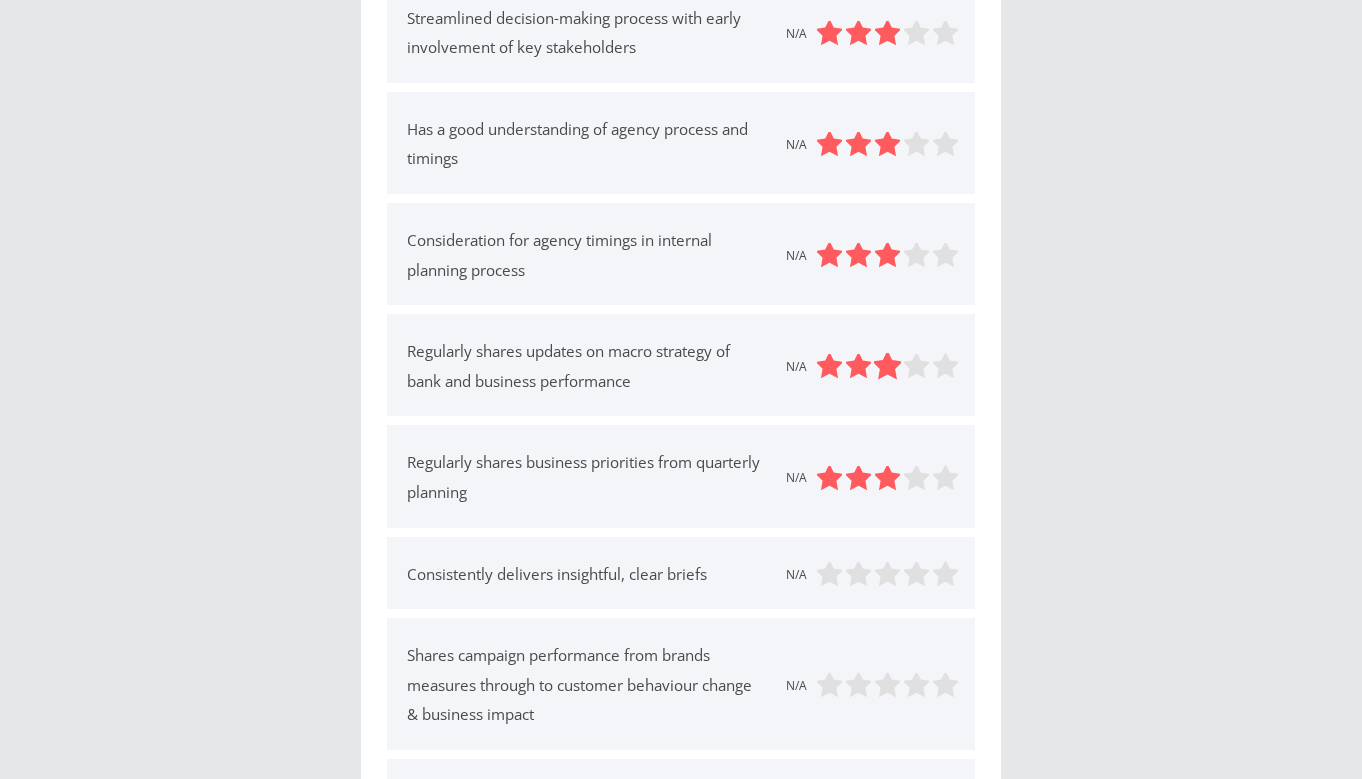 scroll, scrollTop: 835, scrollLeft: 0, axis: vertical 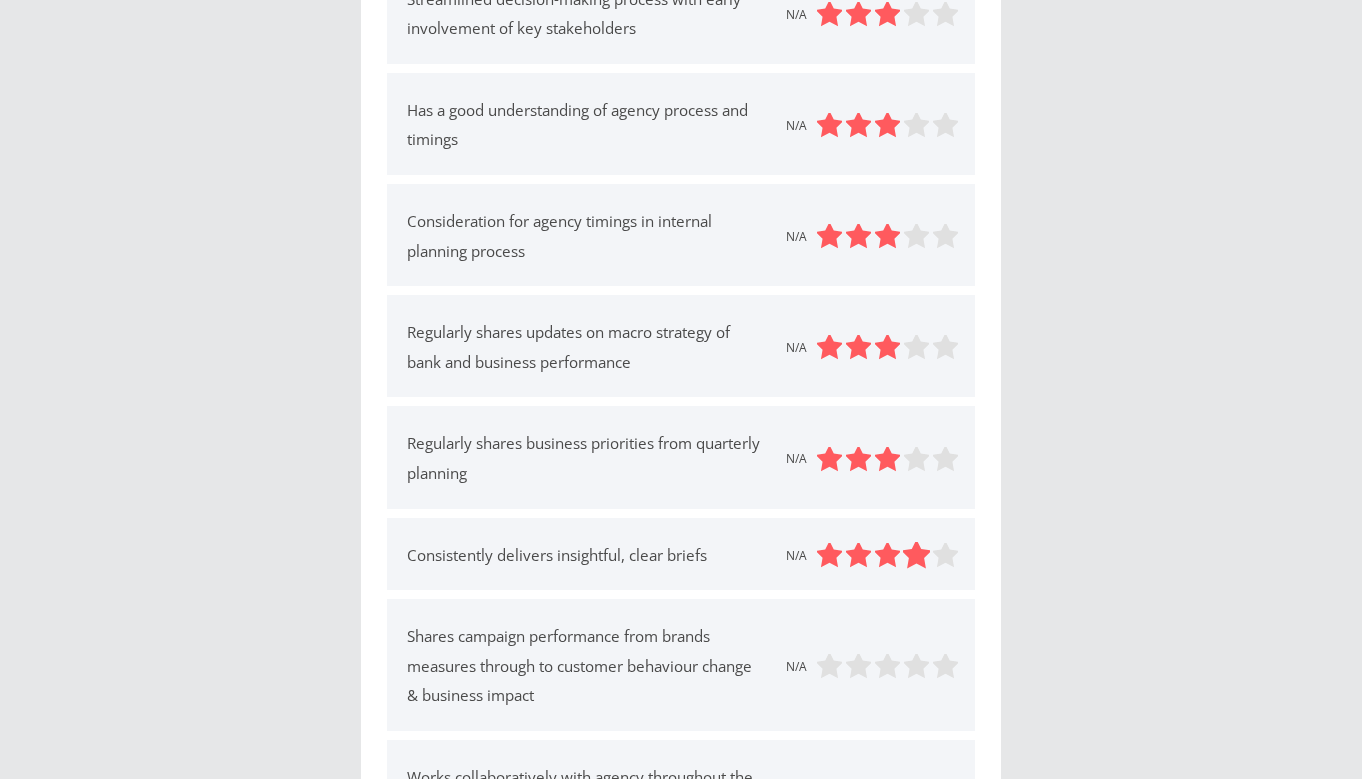 click at bounding box center [917, 555] 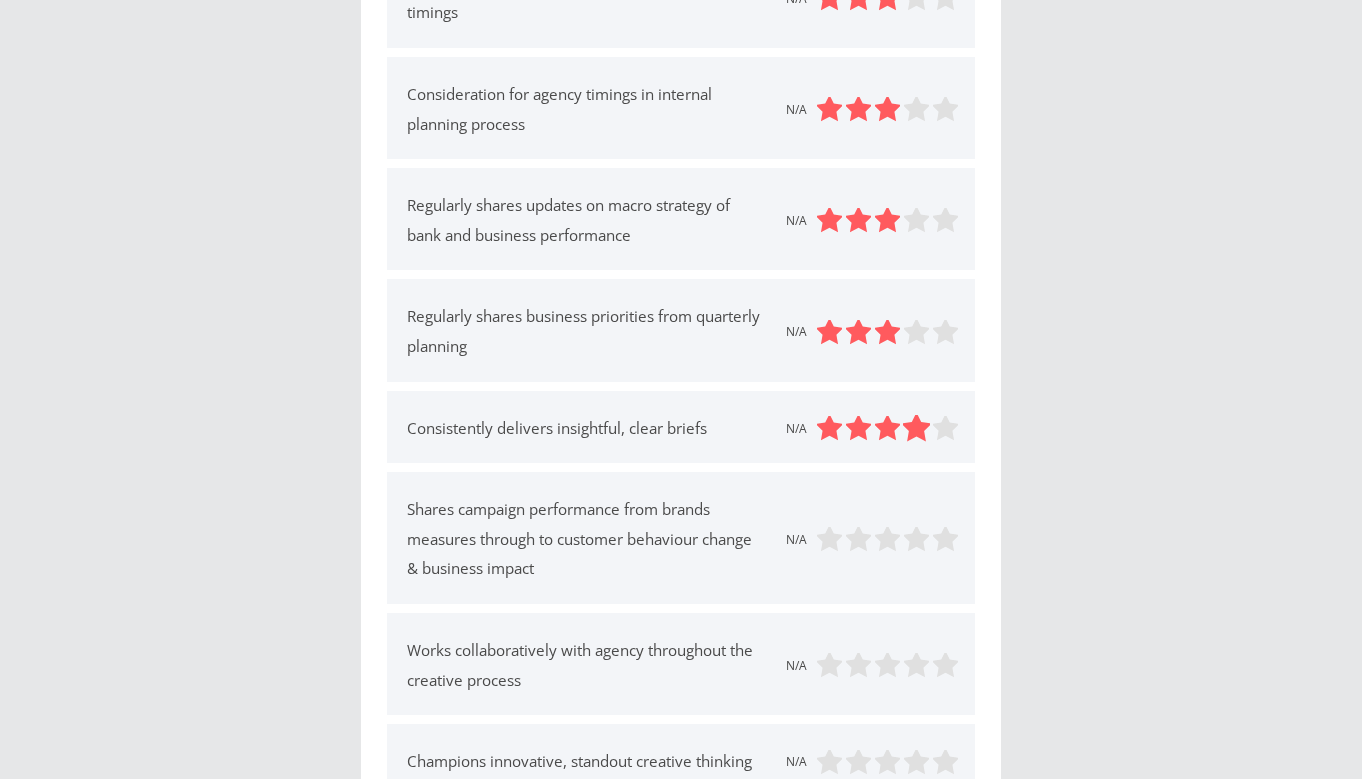 scroll, scrollTop: 987, scrollLeft: 0, axis: vertical 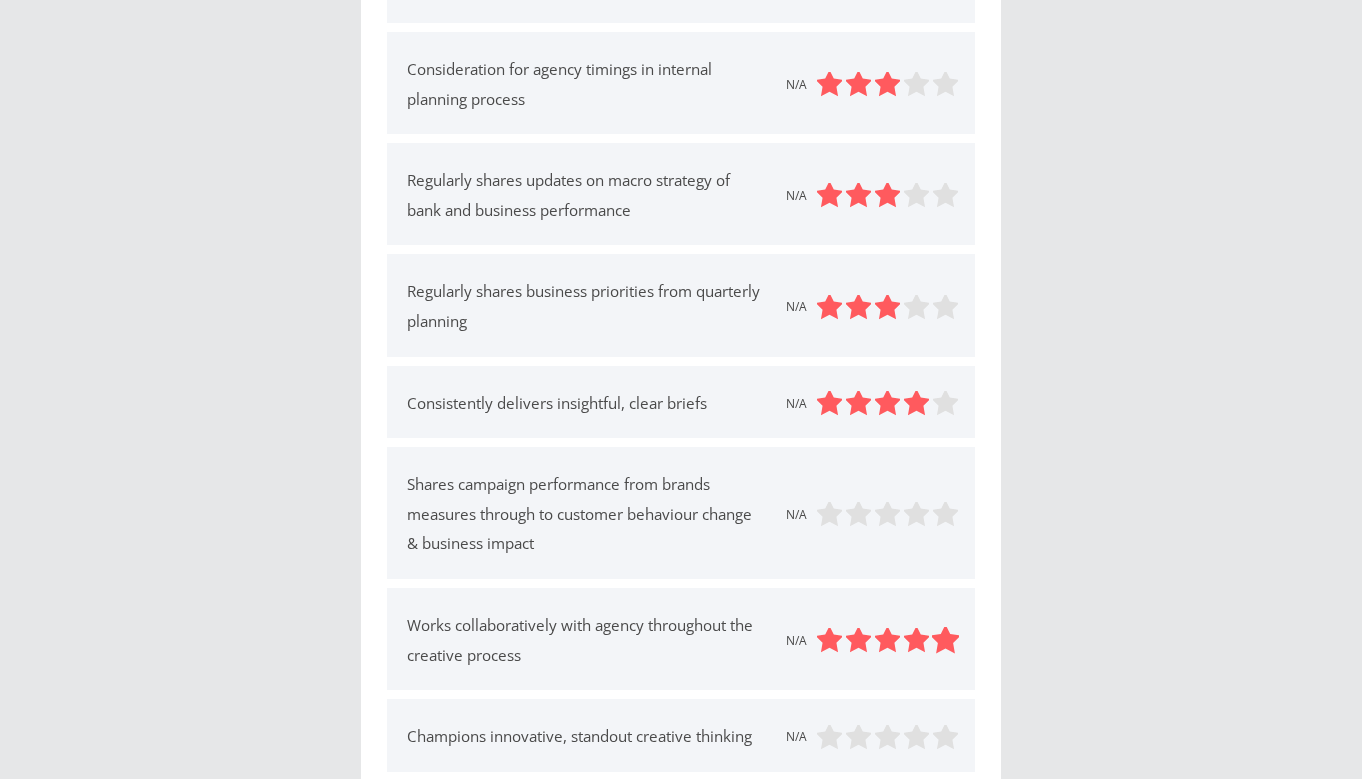 click at bounding box center (946, 641) 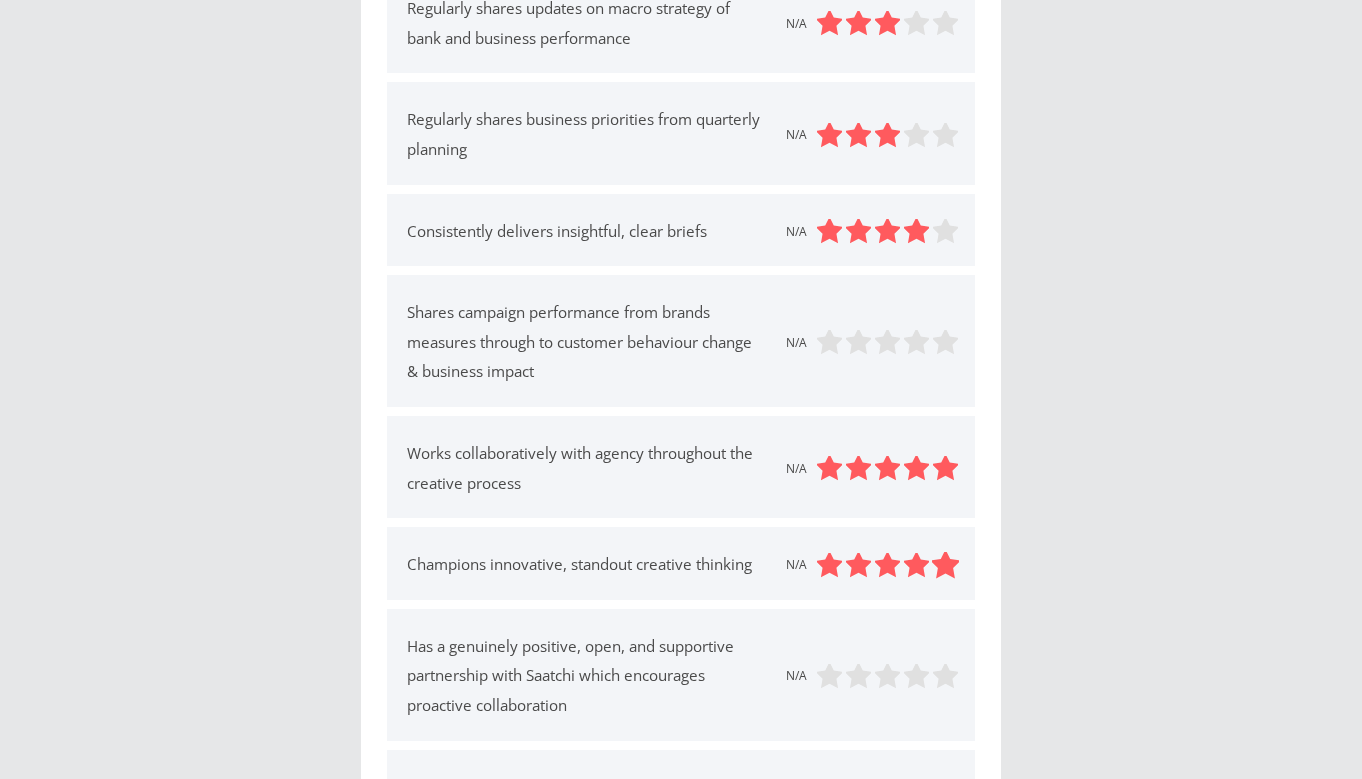 scroll, scrollTop: 1163, scrollLeft: 0, axis: vertical 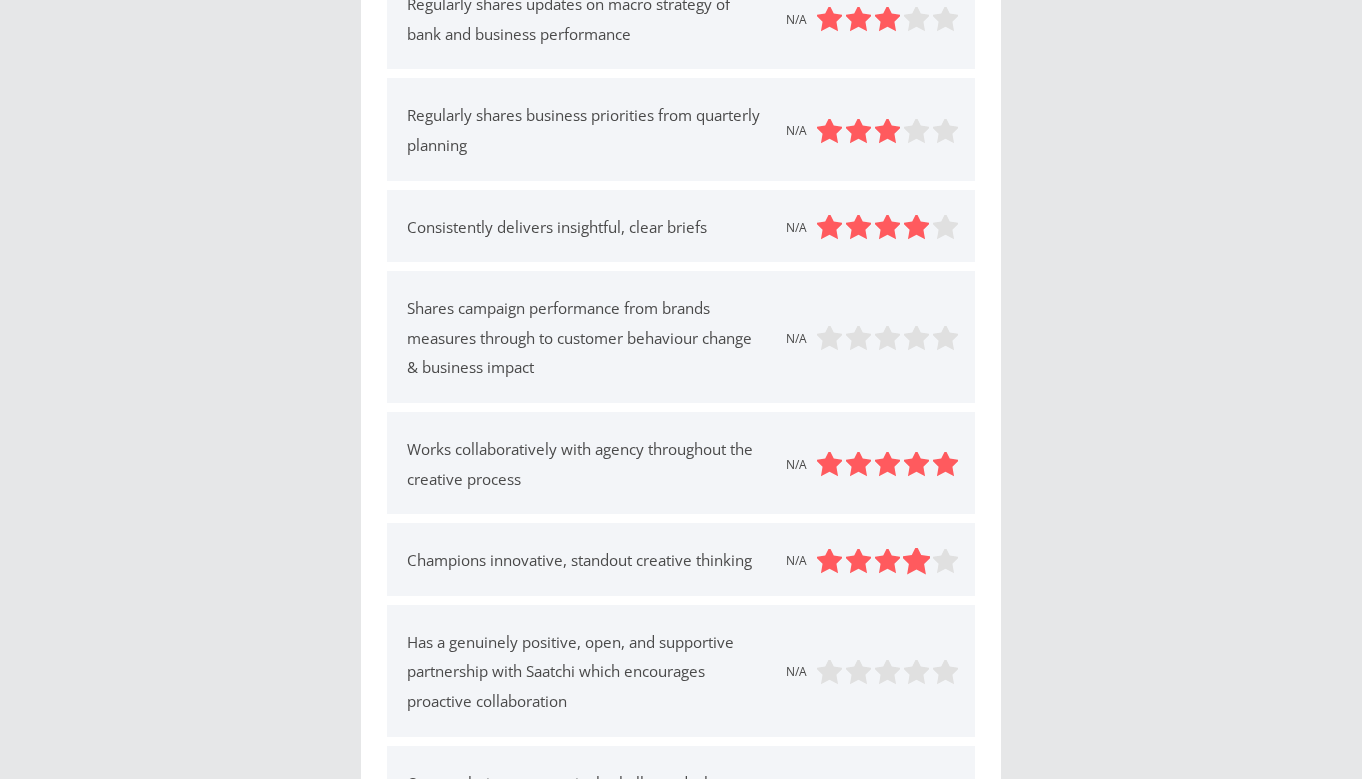 click at bounding box center [917, 561] 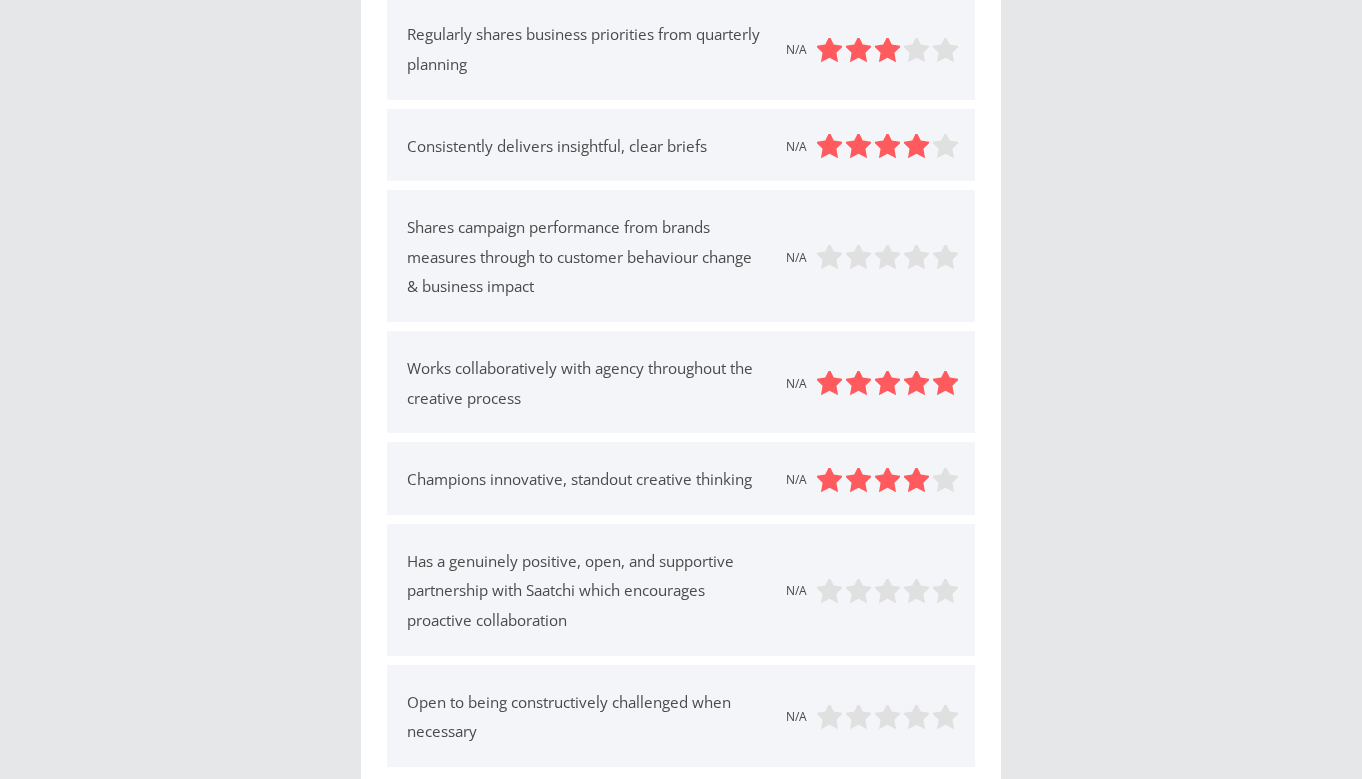 scroll, scrollTop: 1244, scrollLeft: 0, axis: vertical 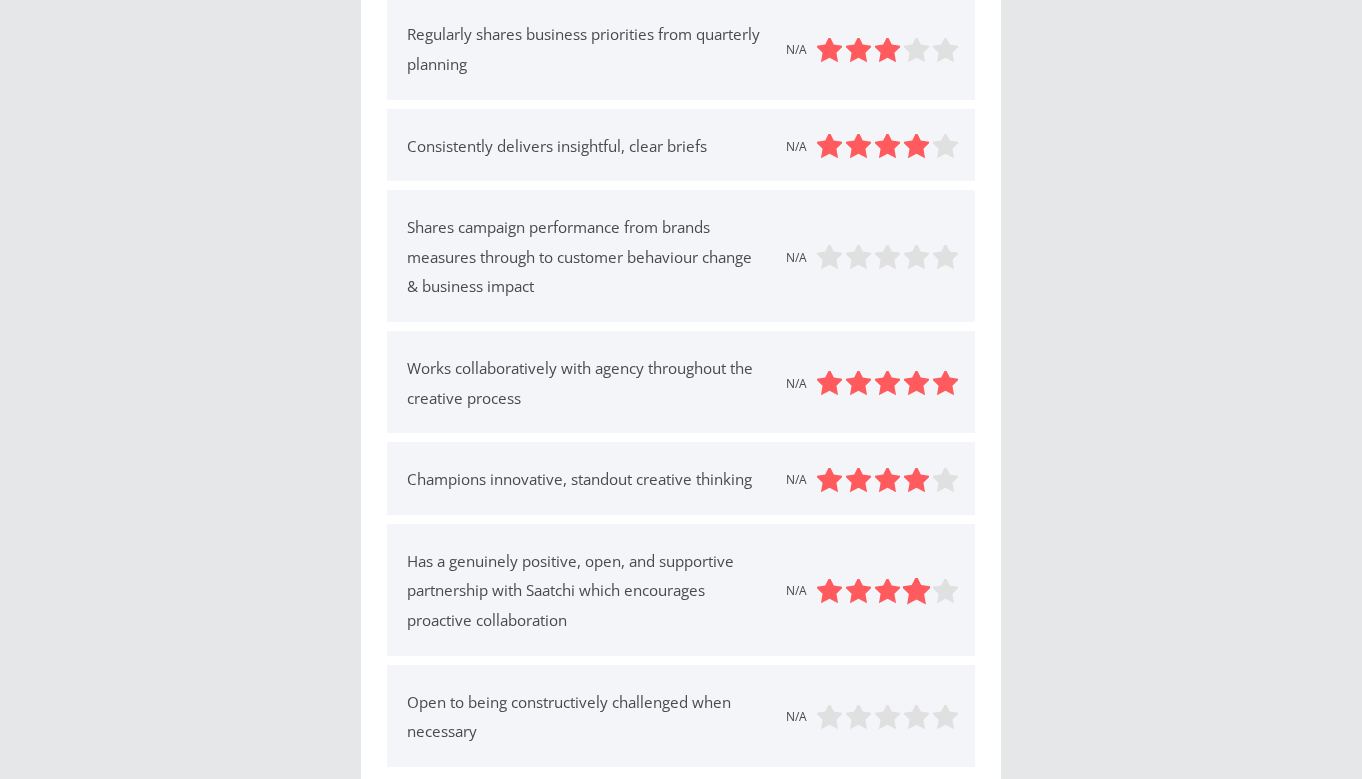 click at bounding box center (917, 591) 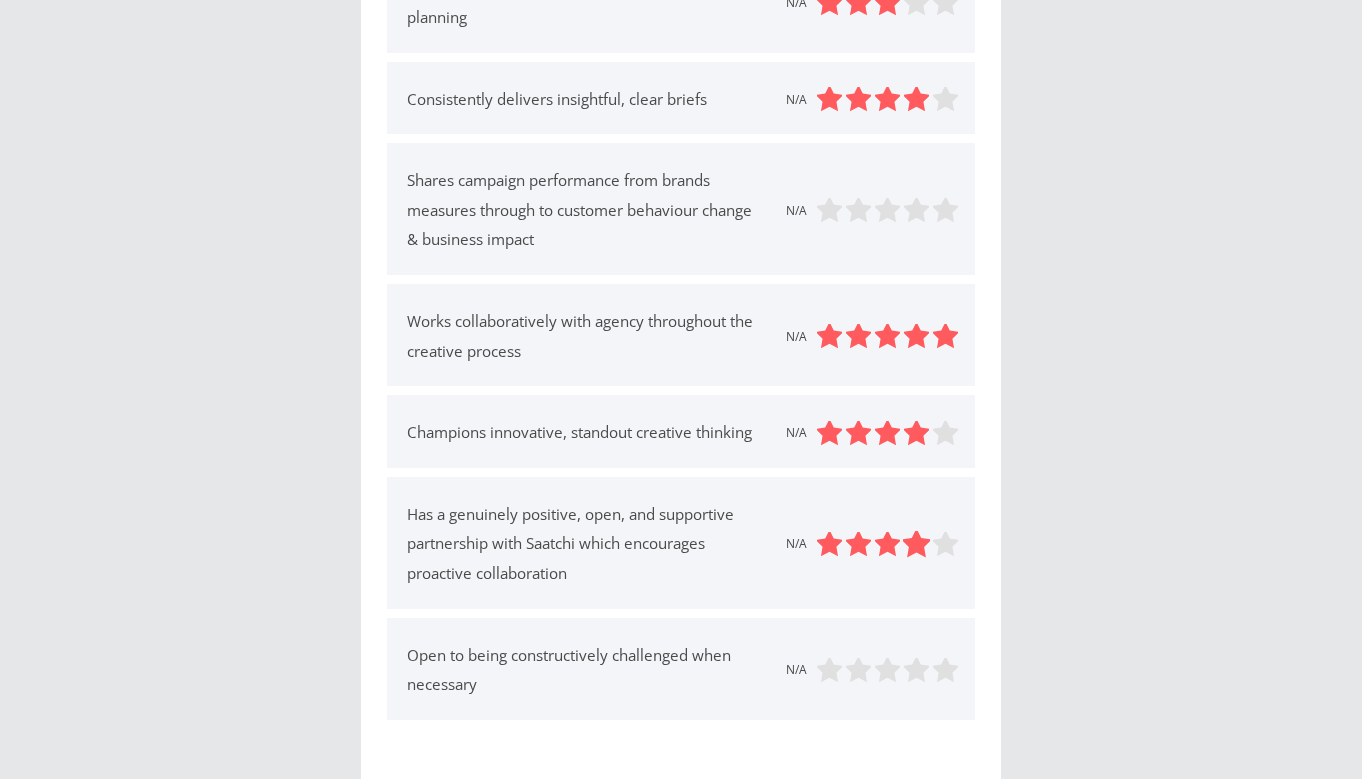 scroll, scrollTop: 1299, scrollLeft: 0, axis: vertical 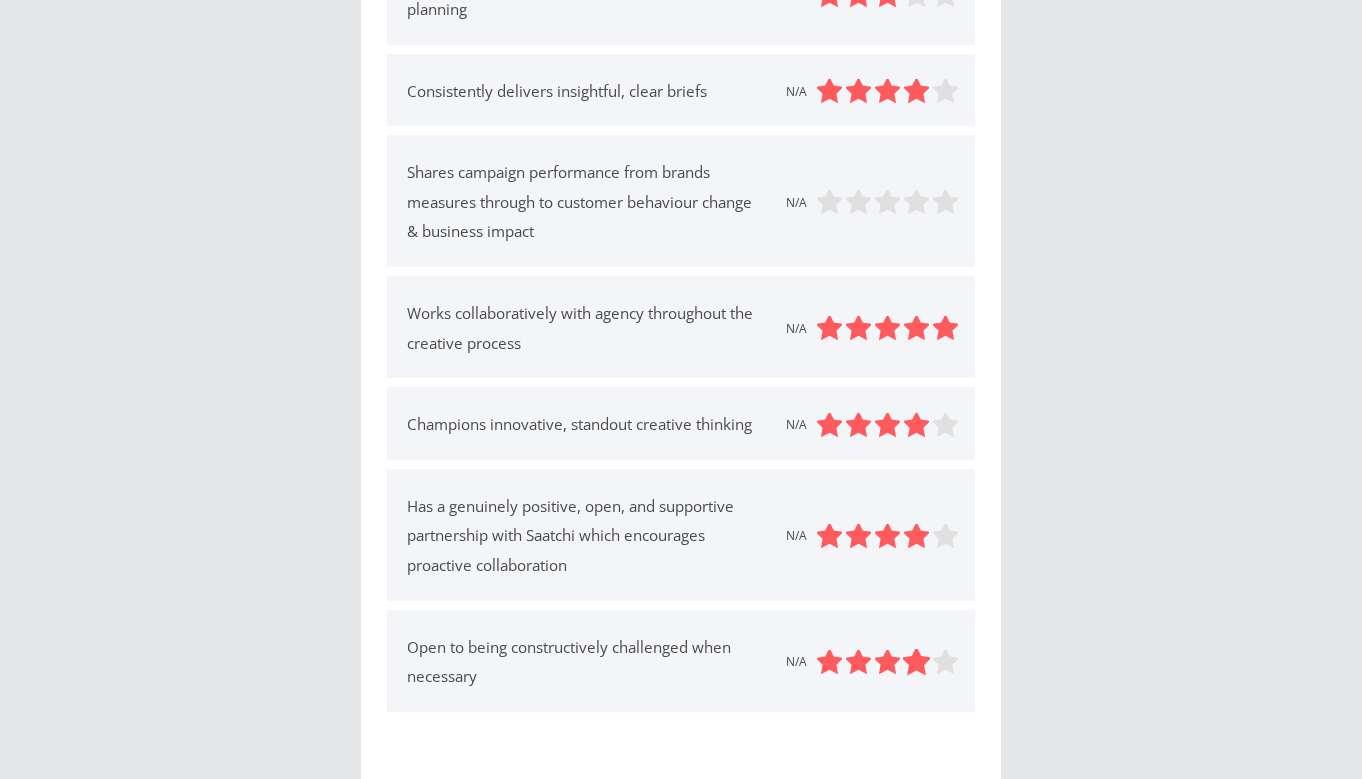 click at bounding box center (917, 662) 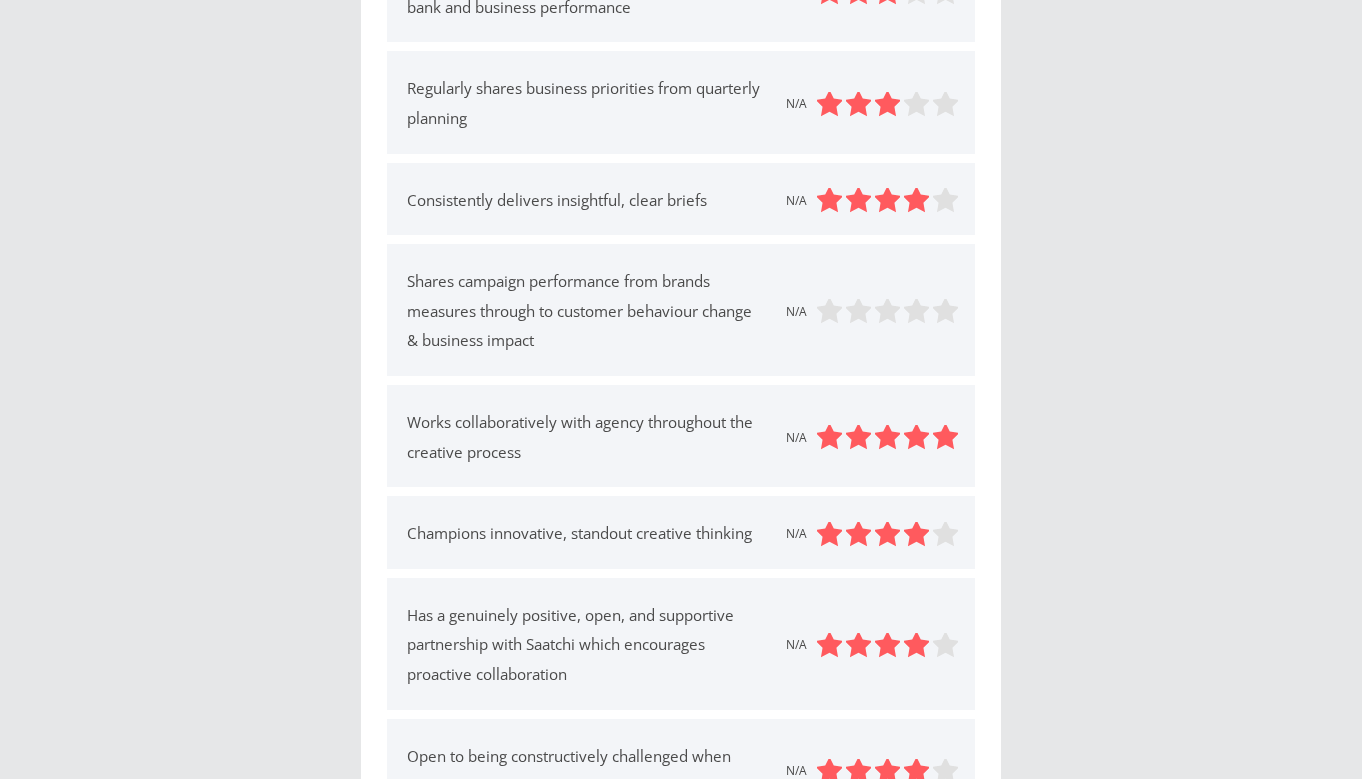 scroll, scrollTop: 1186, scrollLeft: 0, axis: vertical 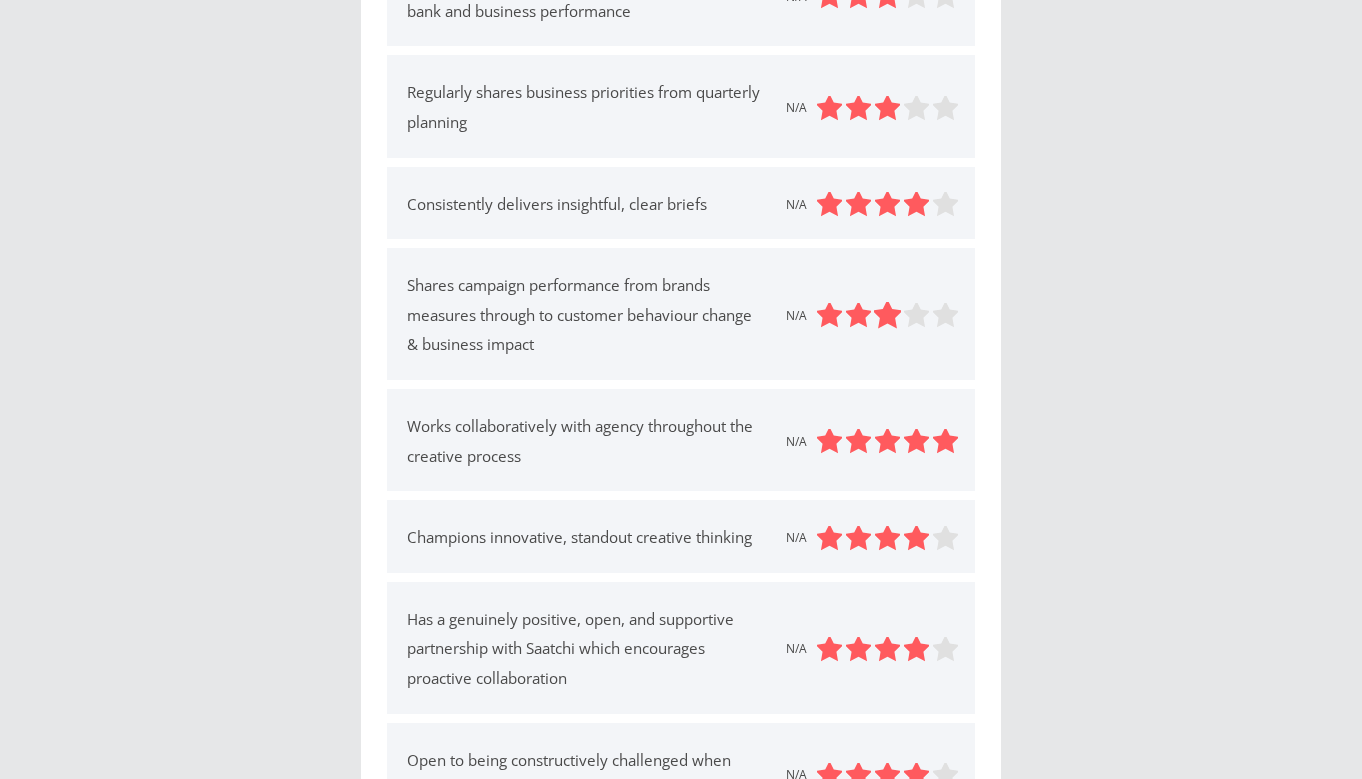 click at bounding box center [888, 316] 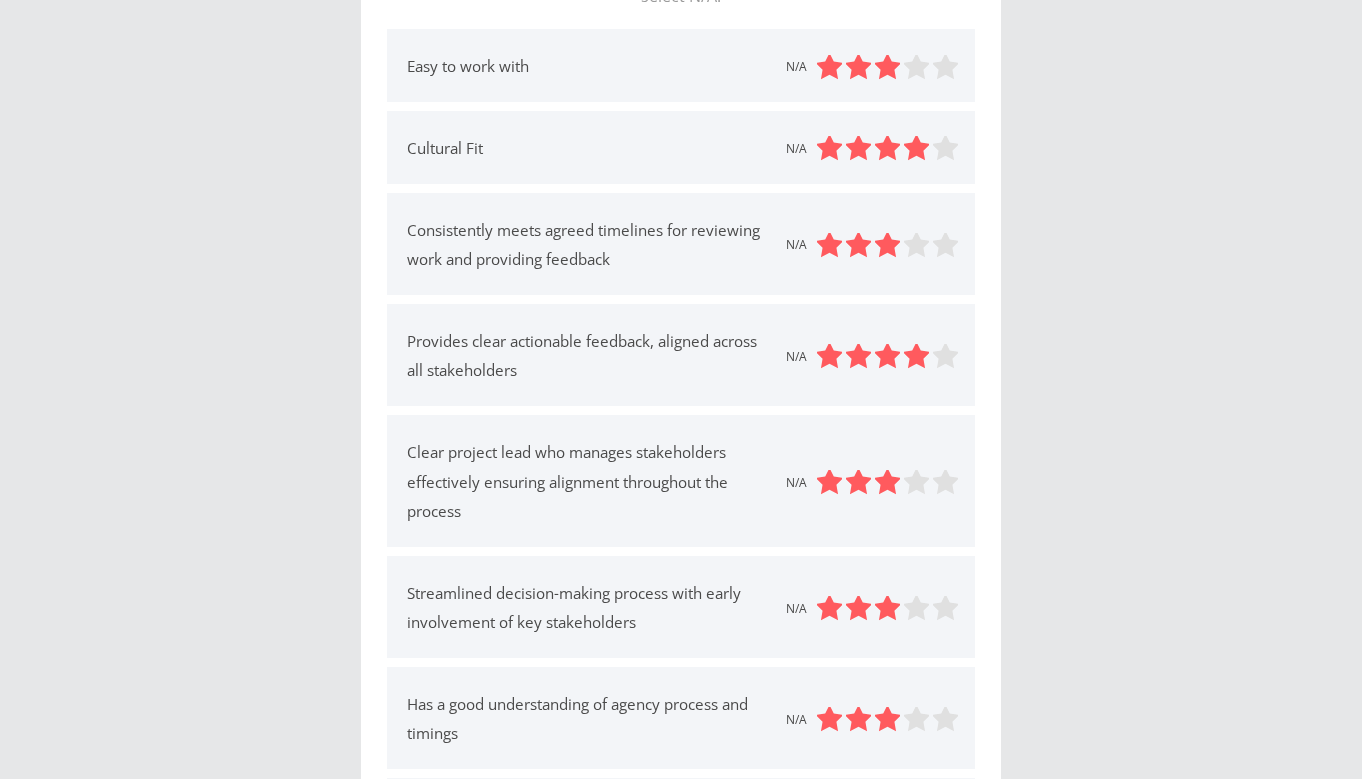 scroll, scrollTop: 207, scrollLeft: 0, axis: vertical 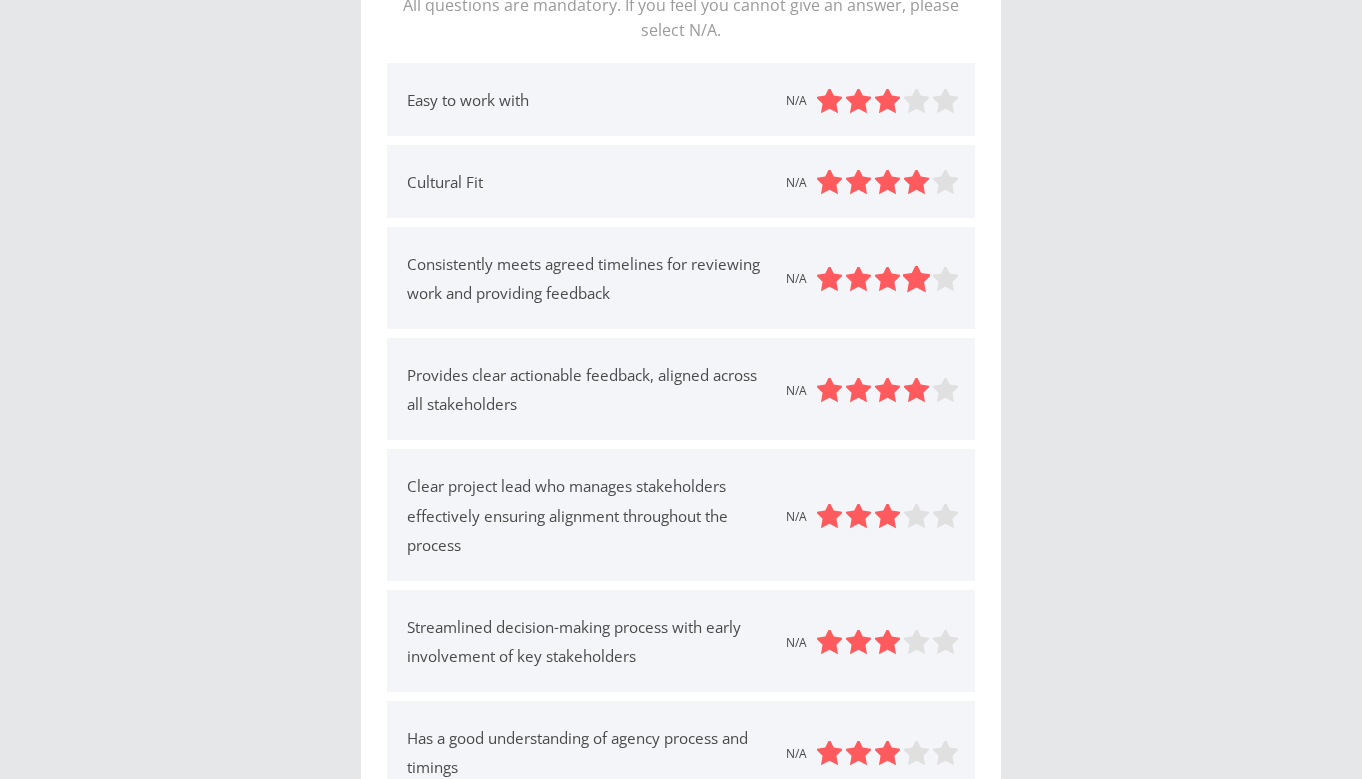 click at bounding box center [917, 279] 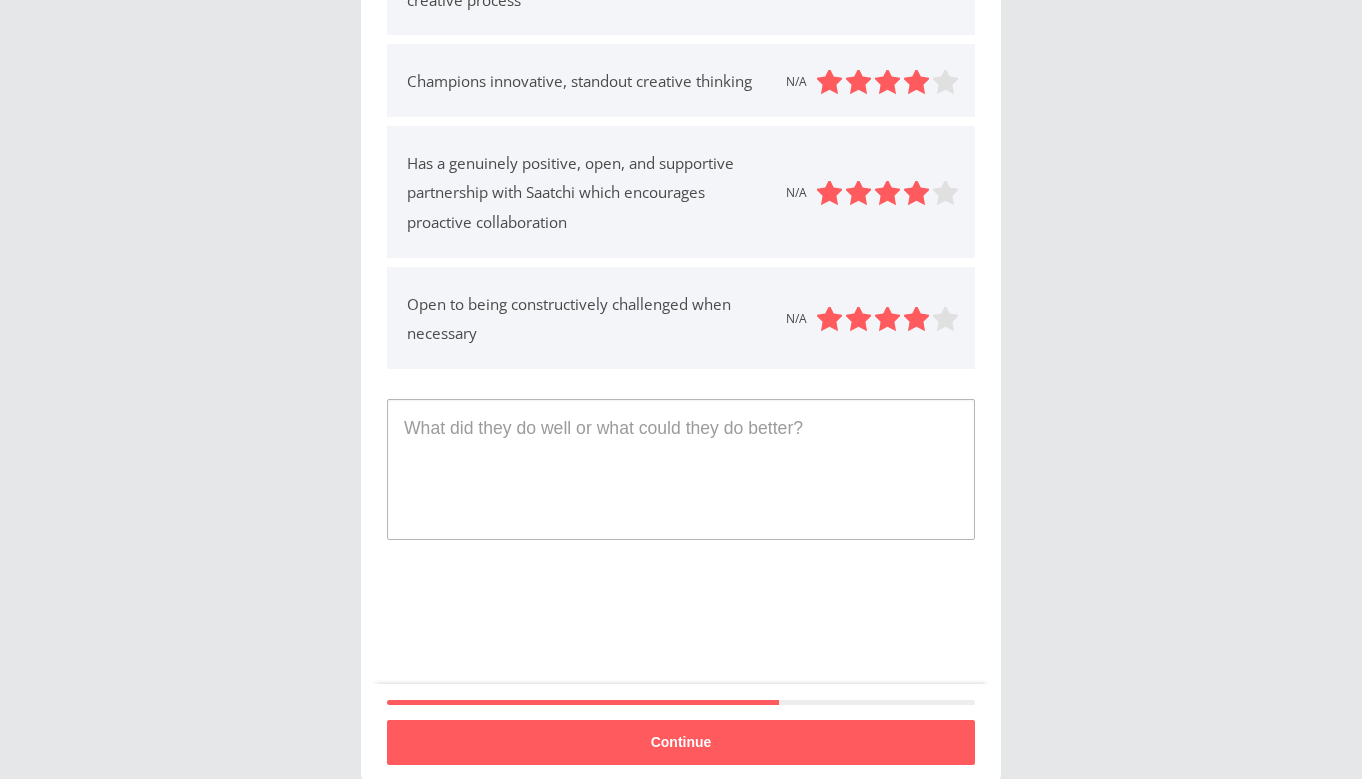 scroll, scrollTop: 1641, scrollLeft: 0, axis: vertical 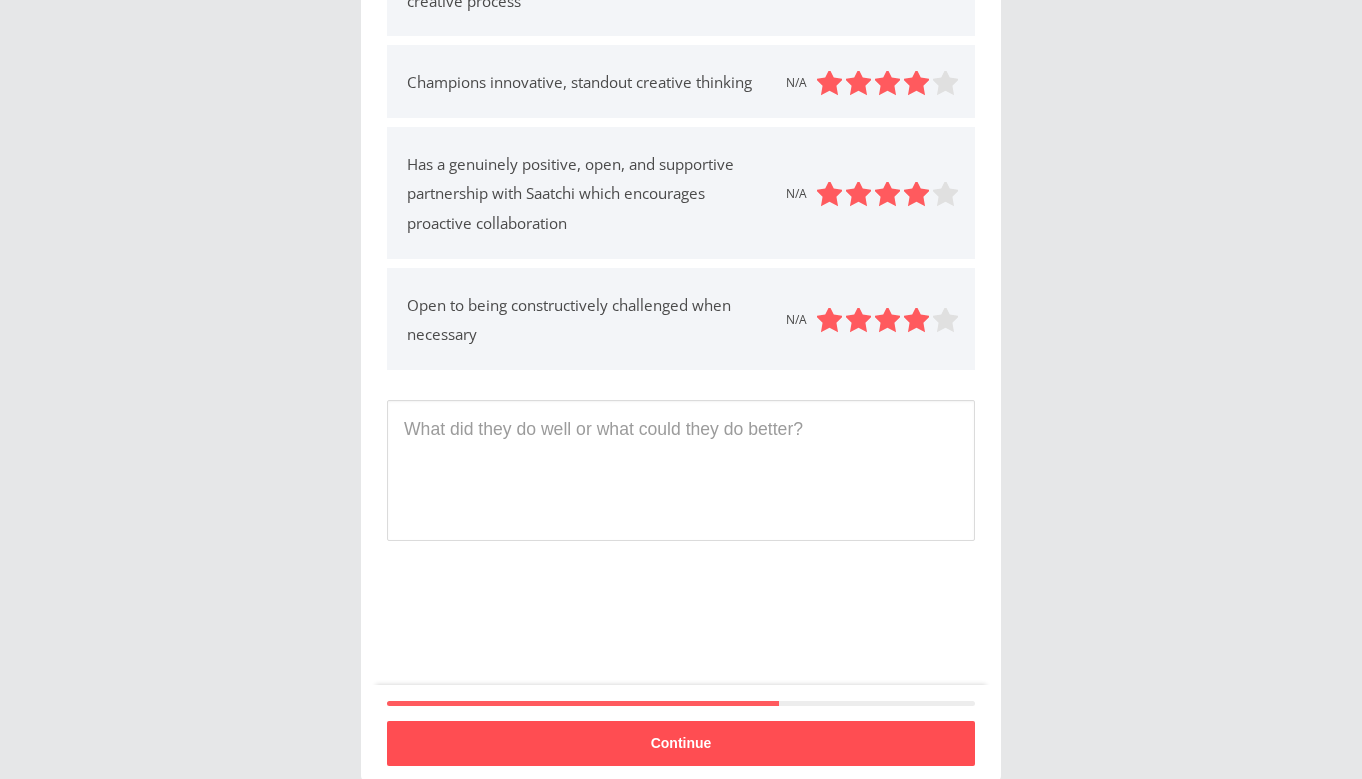 click on "Continue" at bounding box center [681, 743] 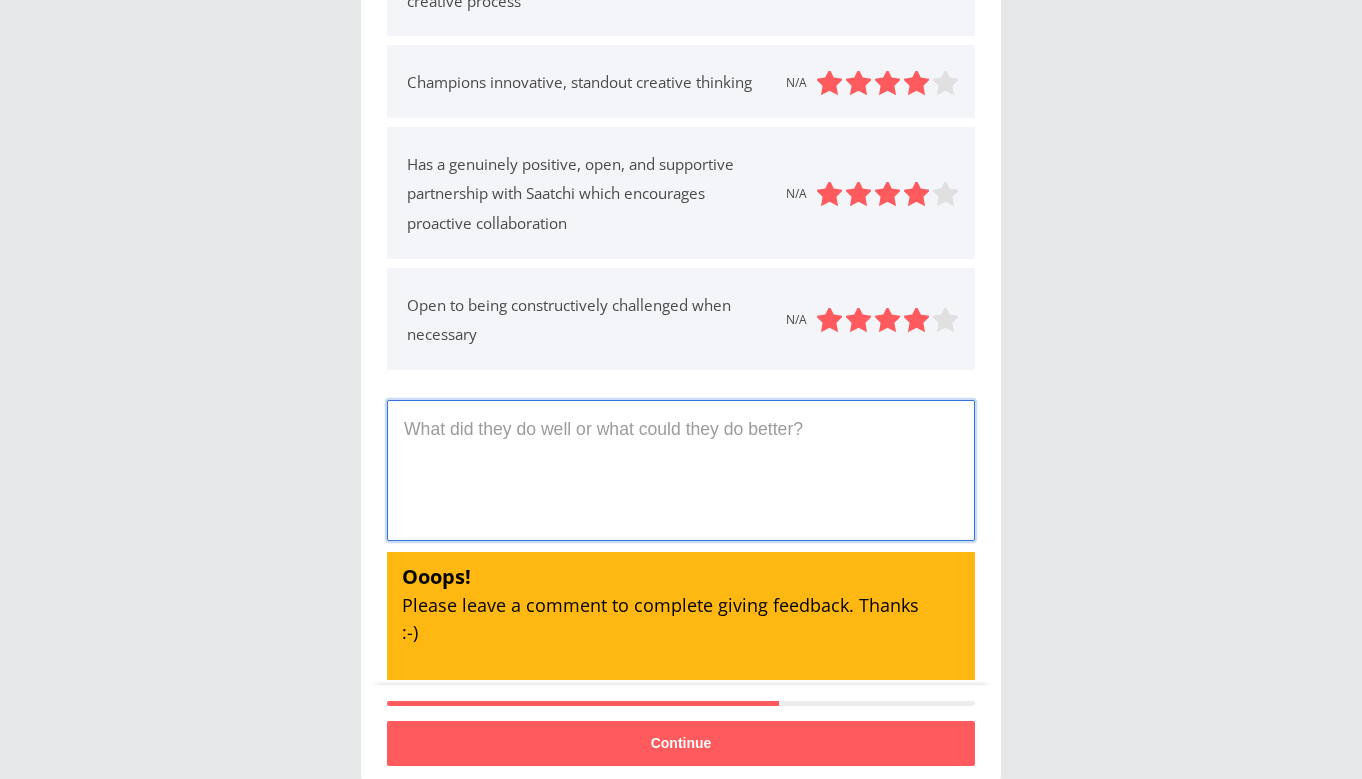 click at bounding box center (681, 470) 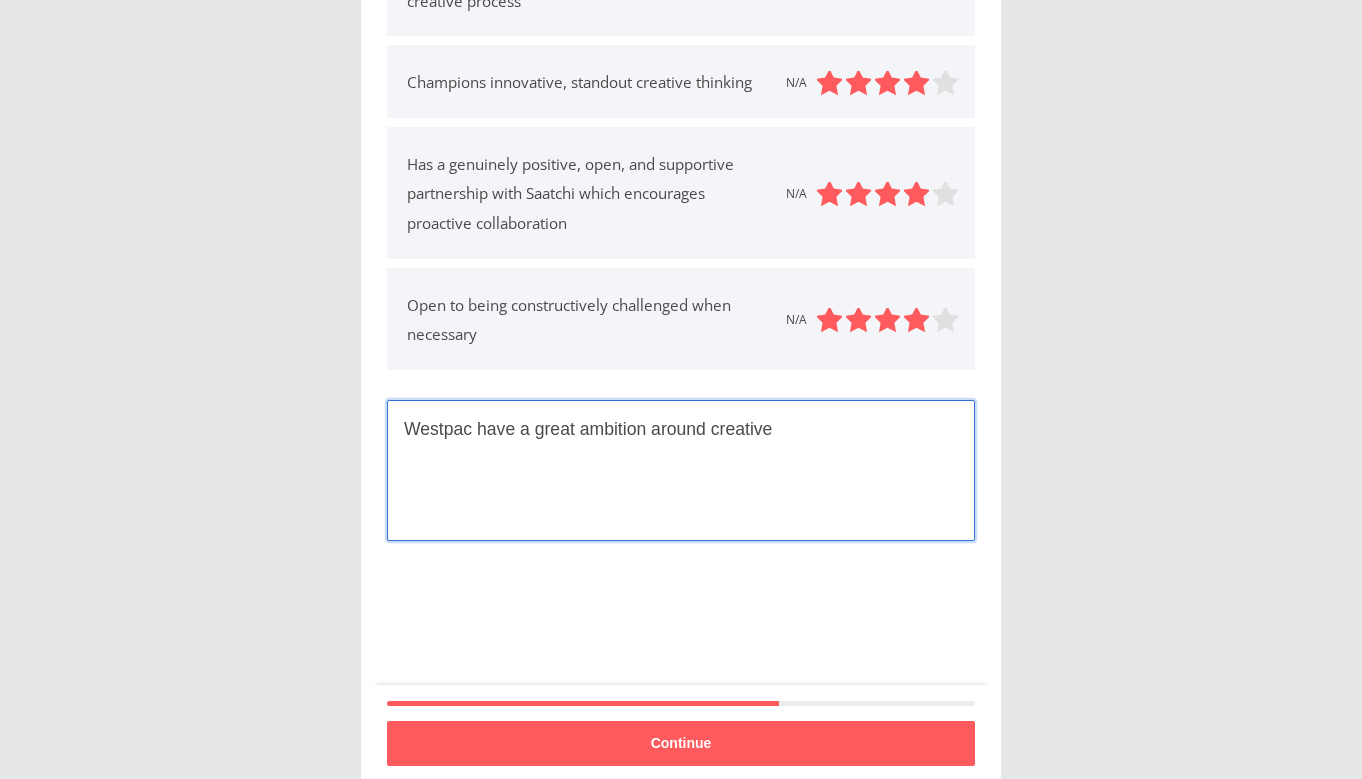 drag, startPoint x: 778, startPoint y: 419, endPoint x: 651, endPoint y: 403, distance: 128.0039 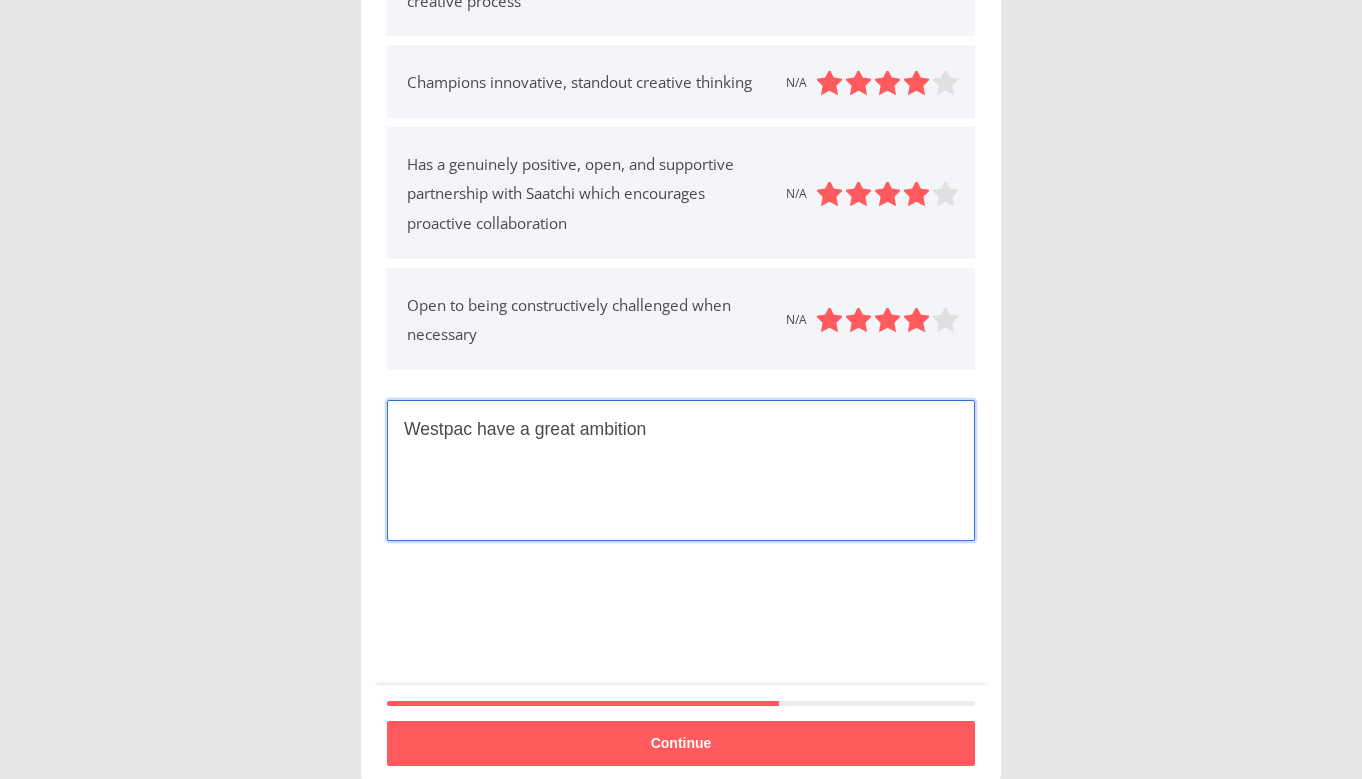 drag, startPoint x: 584, startPoint y: 401, endPoint x: 753, endPoint y: 412, distance: 169.3576 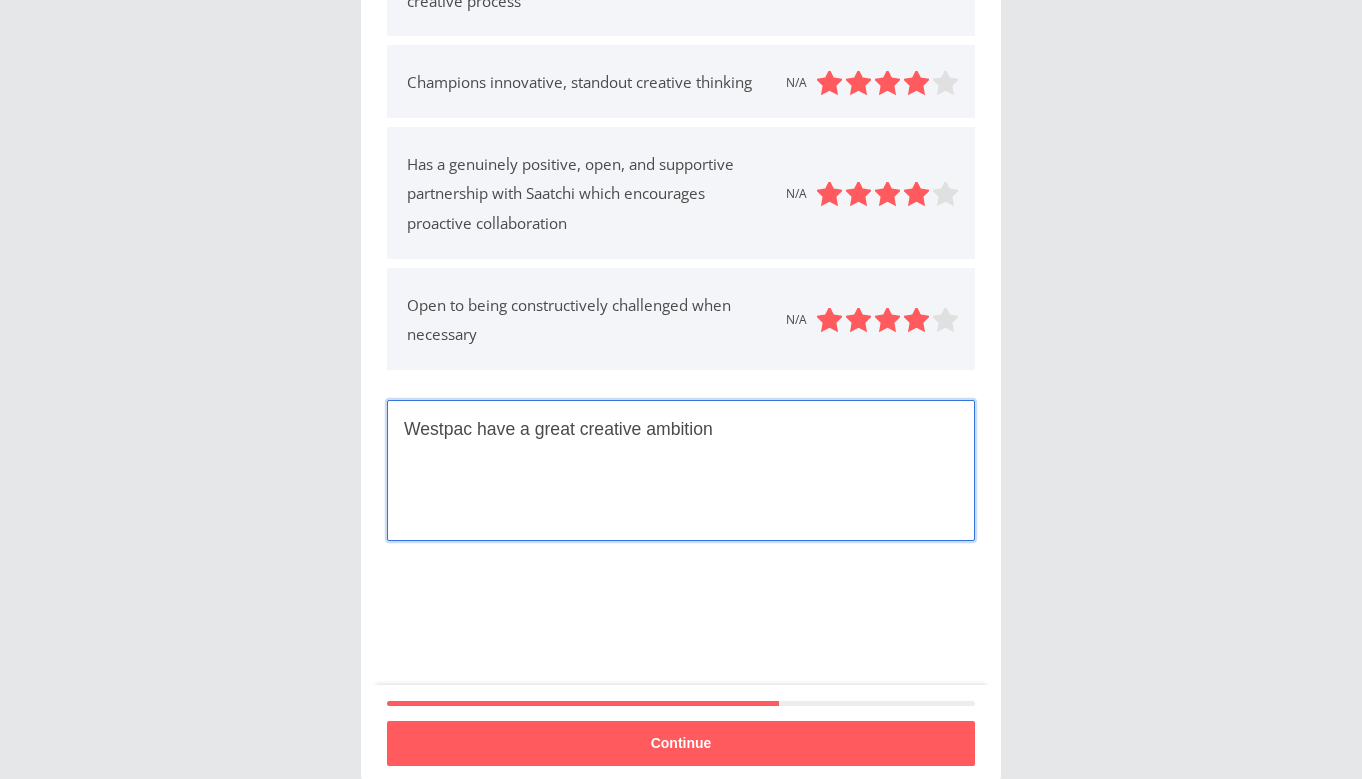 drag, startPoint x: 763, startPoint y: 415, endPoint x: 272, endPoint y: 364, distance: 493.64157 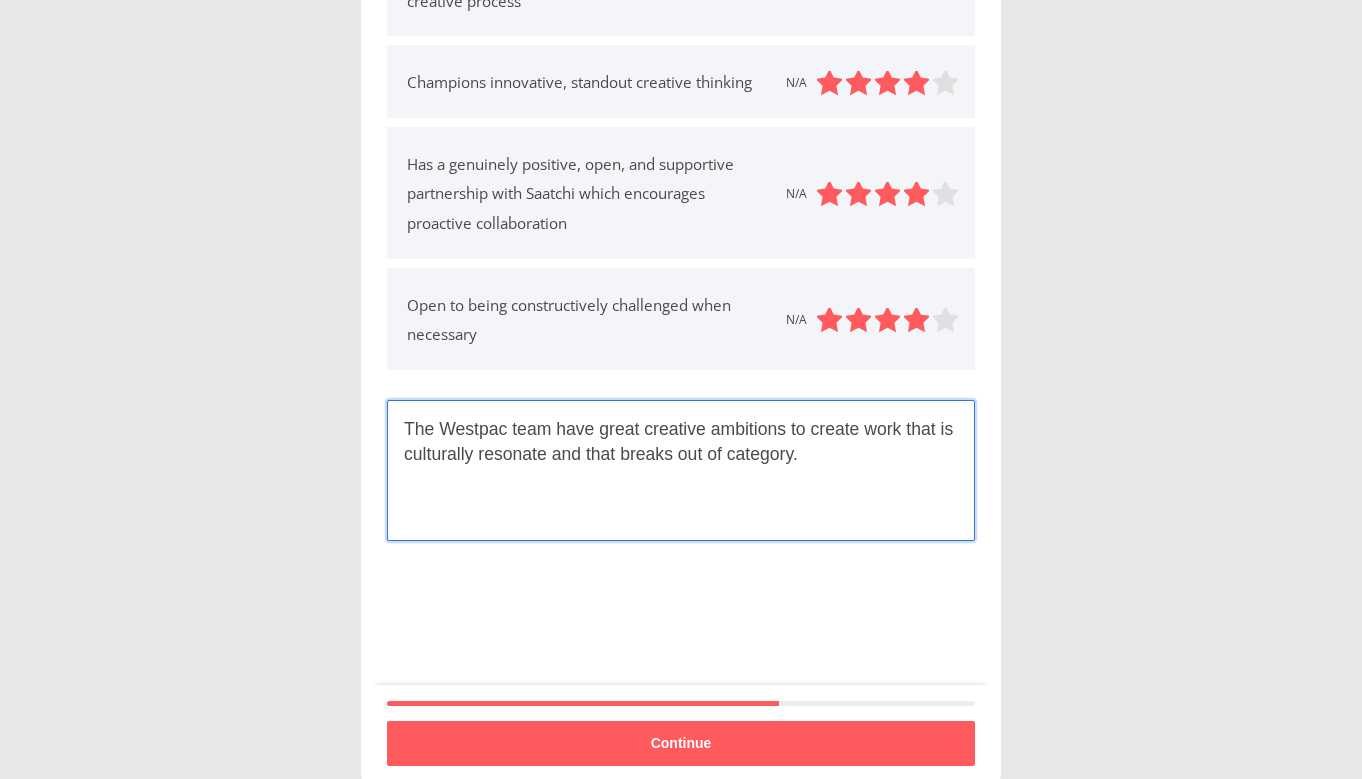 drag, startPoint x: 432, startPoint y: 410, endPoint x: 387, endPoint y: 395, distance: 47.434166 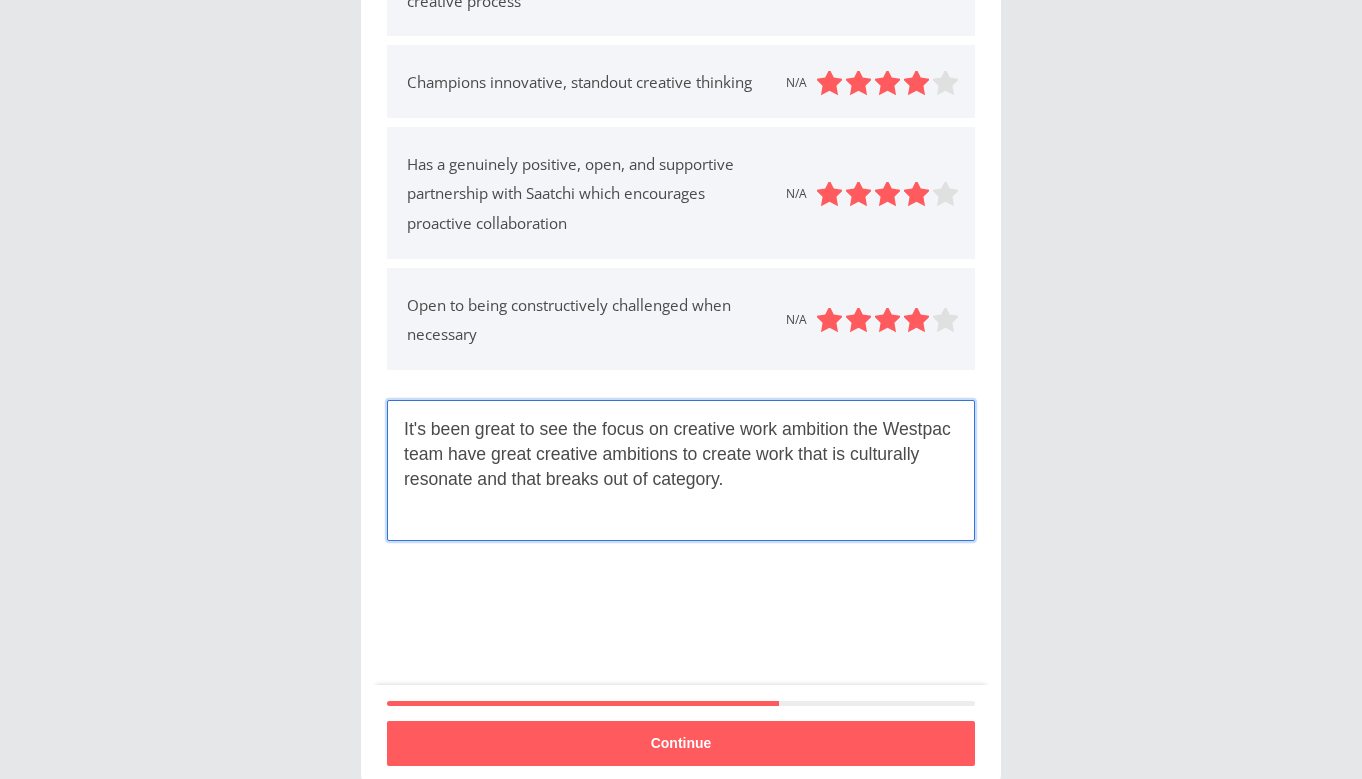 drag, startPoint x: 511, startPoint y: 437, endPoint x: 678, endPoint y: 440, distance: 167.02695 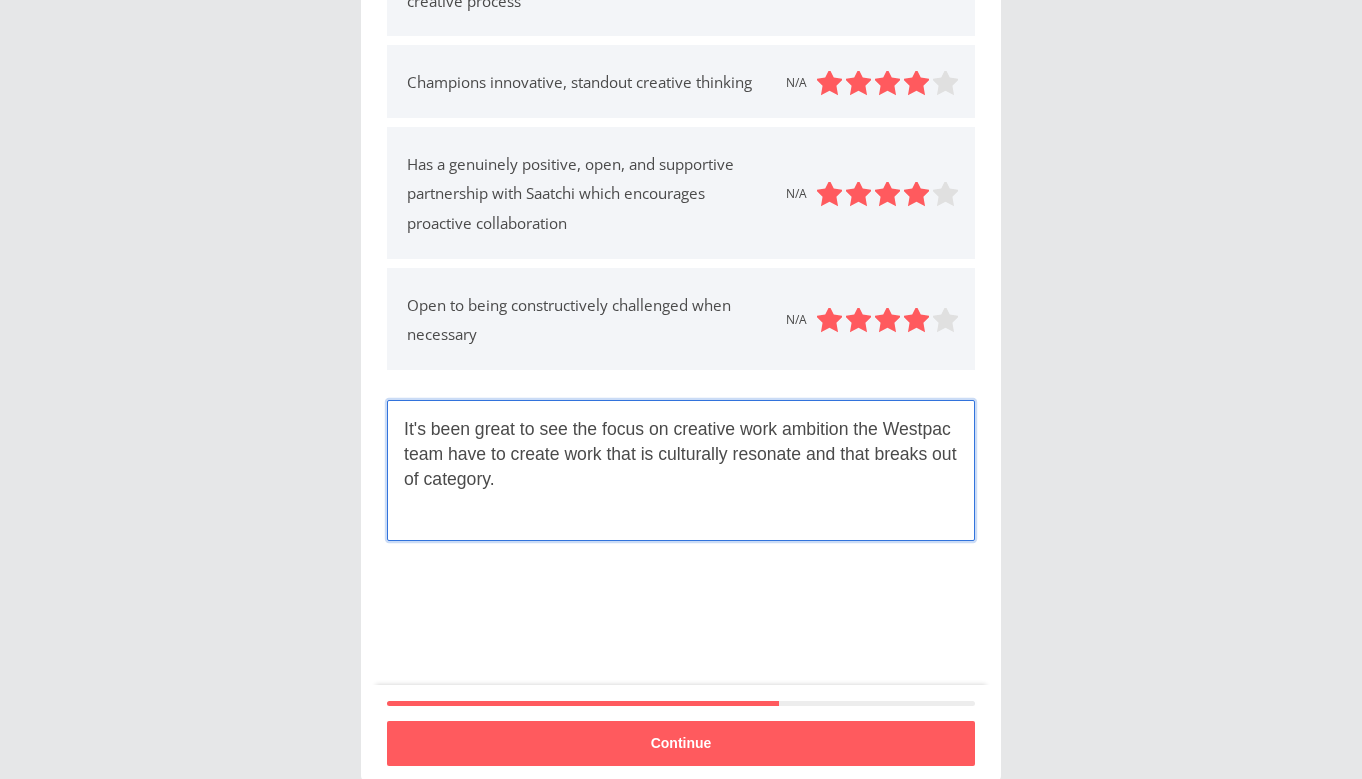 click on "It's been great to see the focus on creative work ambition the Westpac team have to create work that is culturally resonate and that breaks out of category." at bounding box center [681, 470] 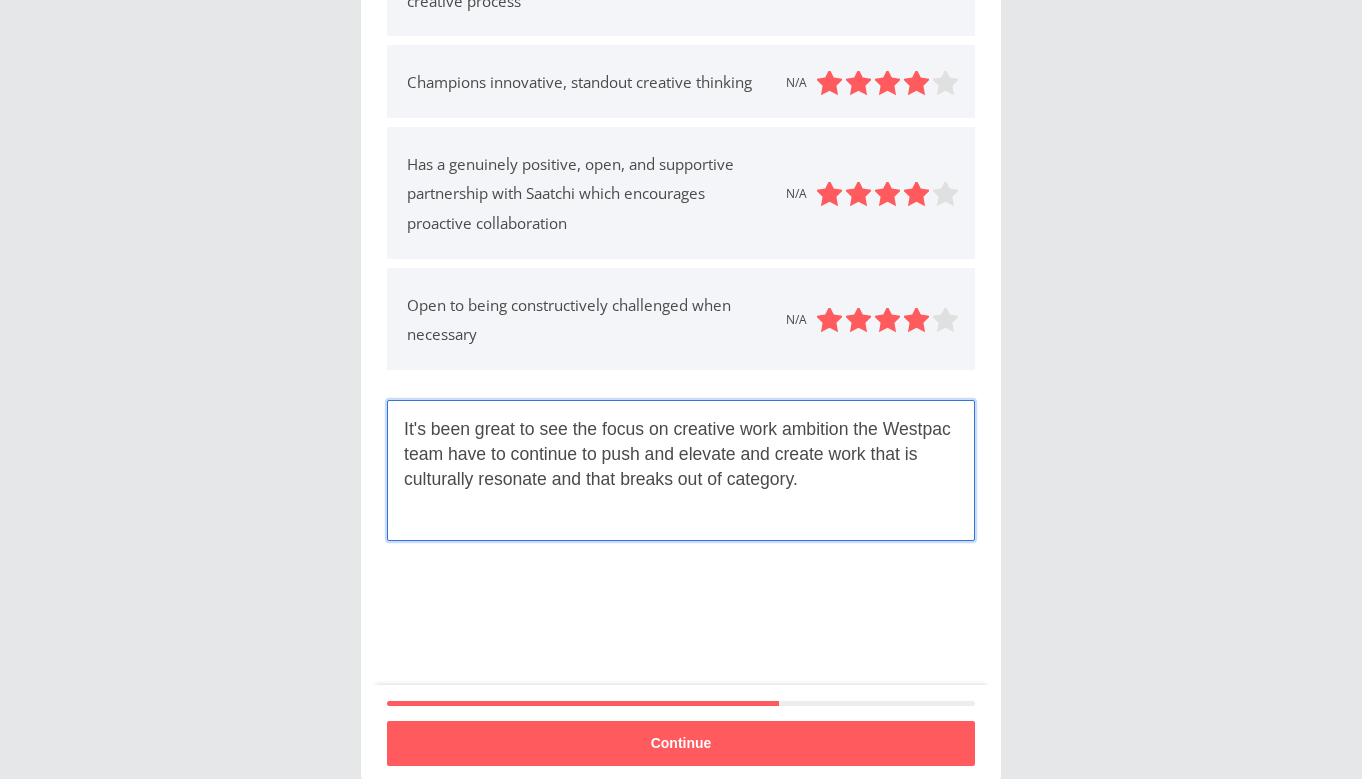drag, startPoint x: 852, startPoint y: 492, endPoint x: 352, endPoint y: 340, distance: 522.5935 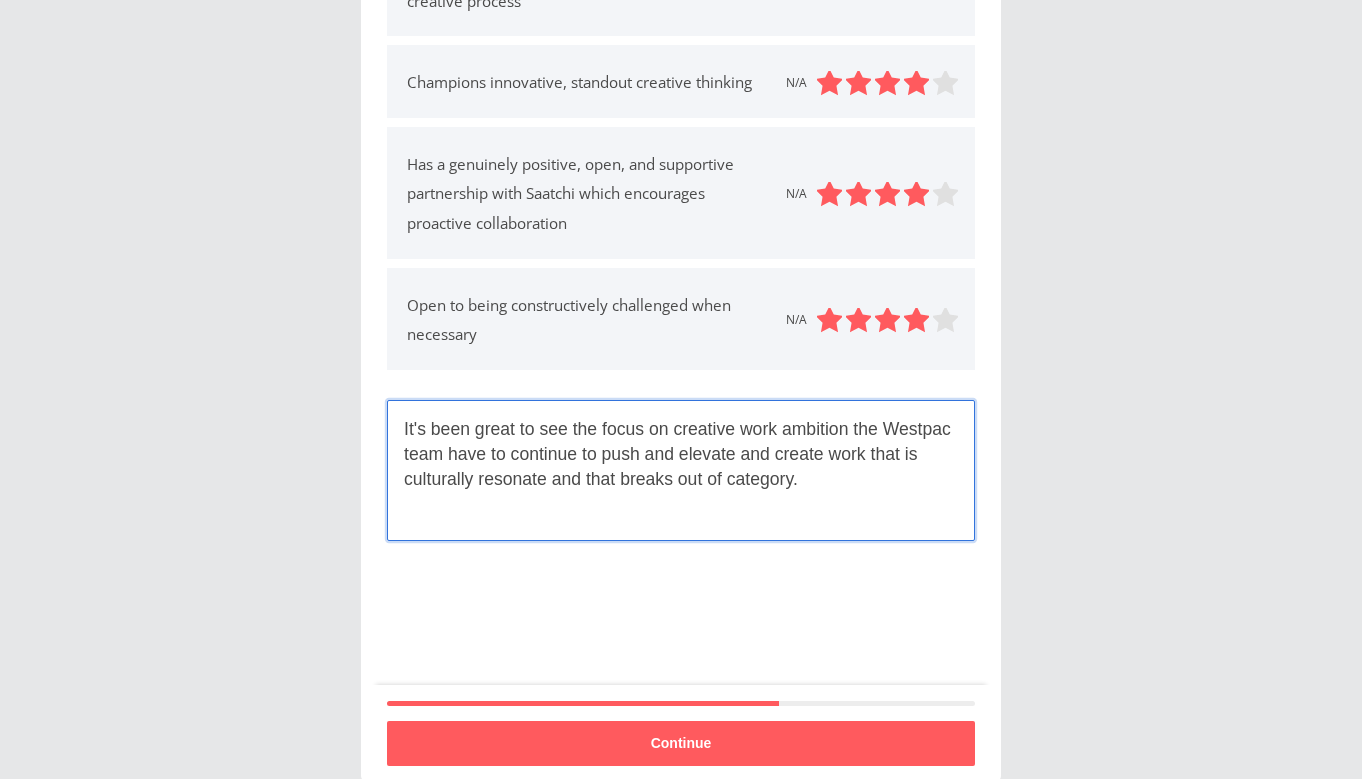 click on "It's been great to see the focus on creative work ambition the Westpac team have to continue to push and elevate and create work that is culturally resonate and that breaks out of category." at bounding box center [681, 470] 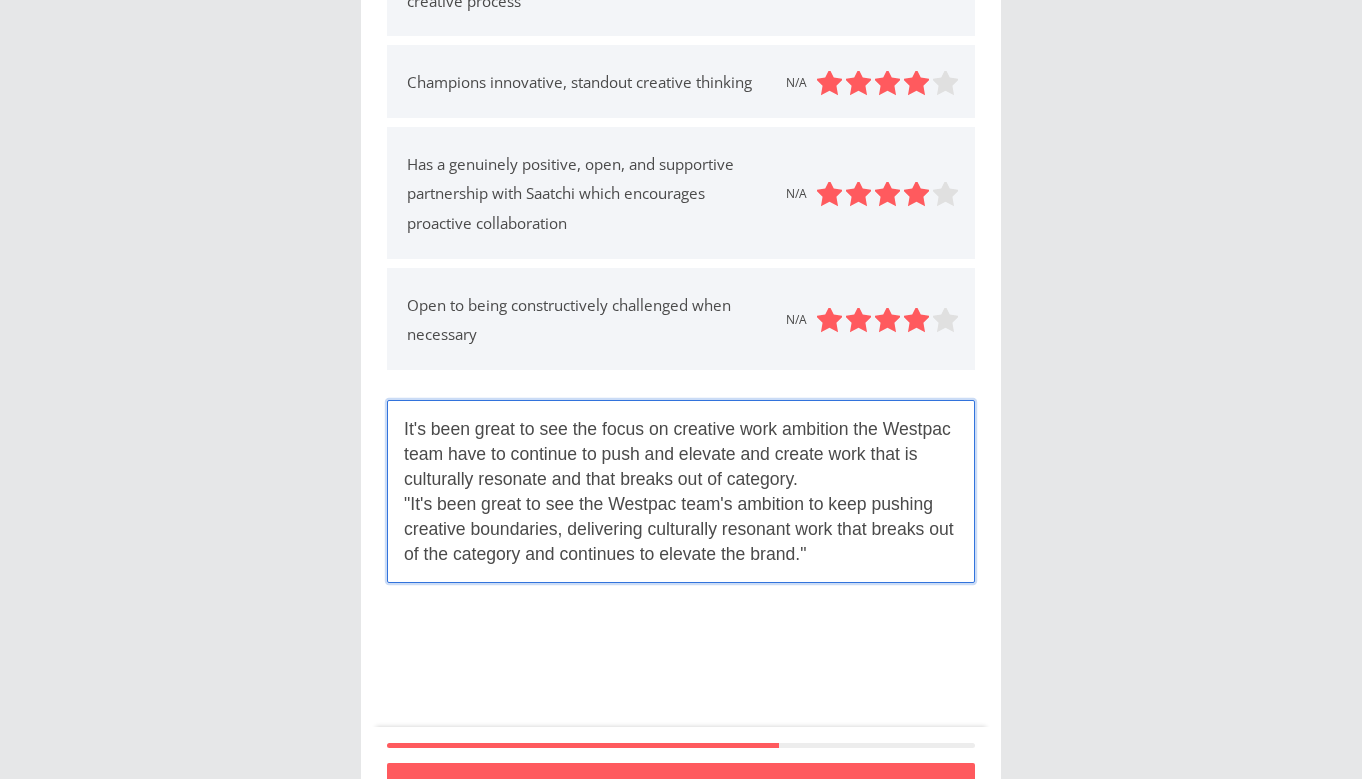 click on "It's been great to see the focus on creative work ambition the Westpac team have to continue to push and elevate and create work that is culturally resonate and that breaks out of category.
"It's been great to see the Westpac team's ambition to keep pushing creative boundaries, delivering culturally resonant work that breaks out of the category and continues to elevate the brand."" at bounding box center [681, 491] 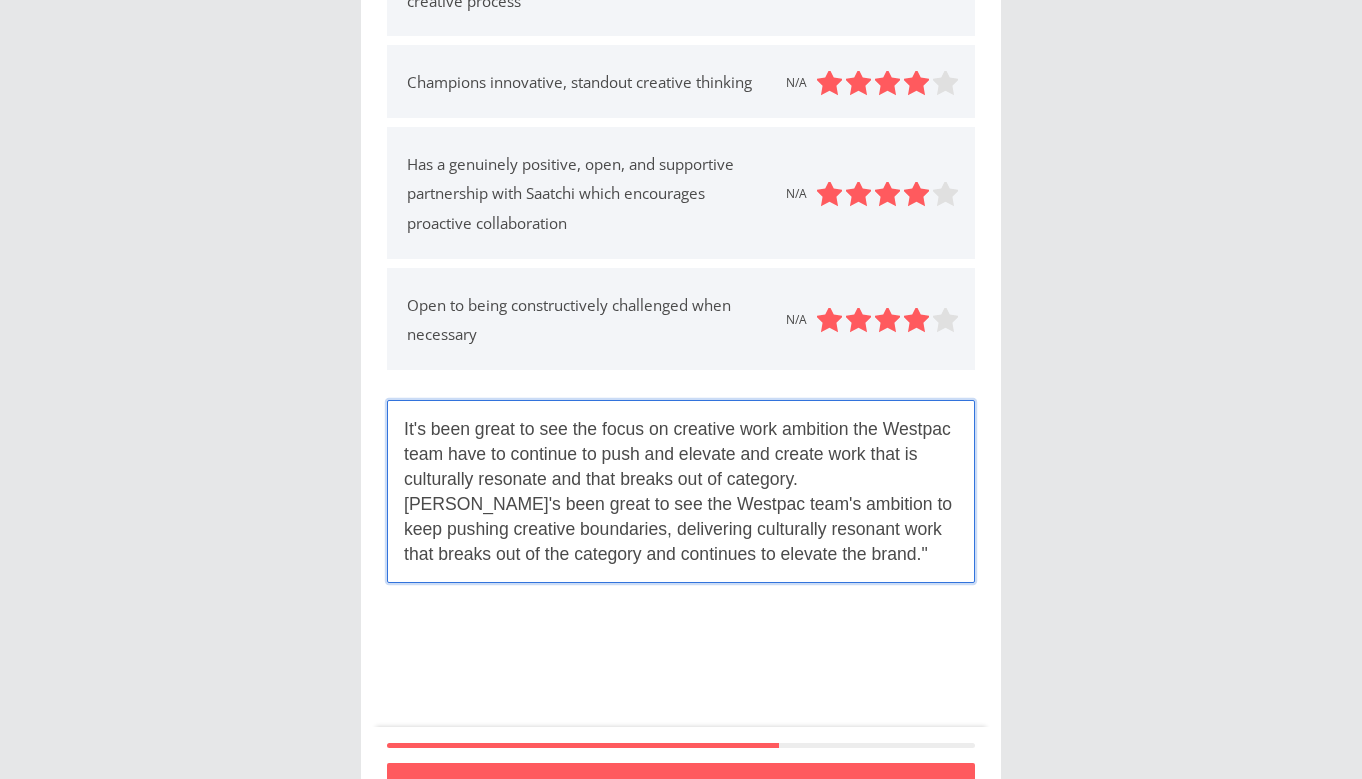 click on "It's been great to see the focus on creative work ambition the Westpac team have to continue to push and elevate and create work that is culturally resonate and that breaks out of category.
[PERSON_NAME]'s been great to see the Westpac team's ambition to keep pushing creative boundaries, delivering culturally resonant work that breaks out of the category and continues to elevate the brand."" at bounding box center [681, 491] 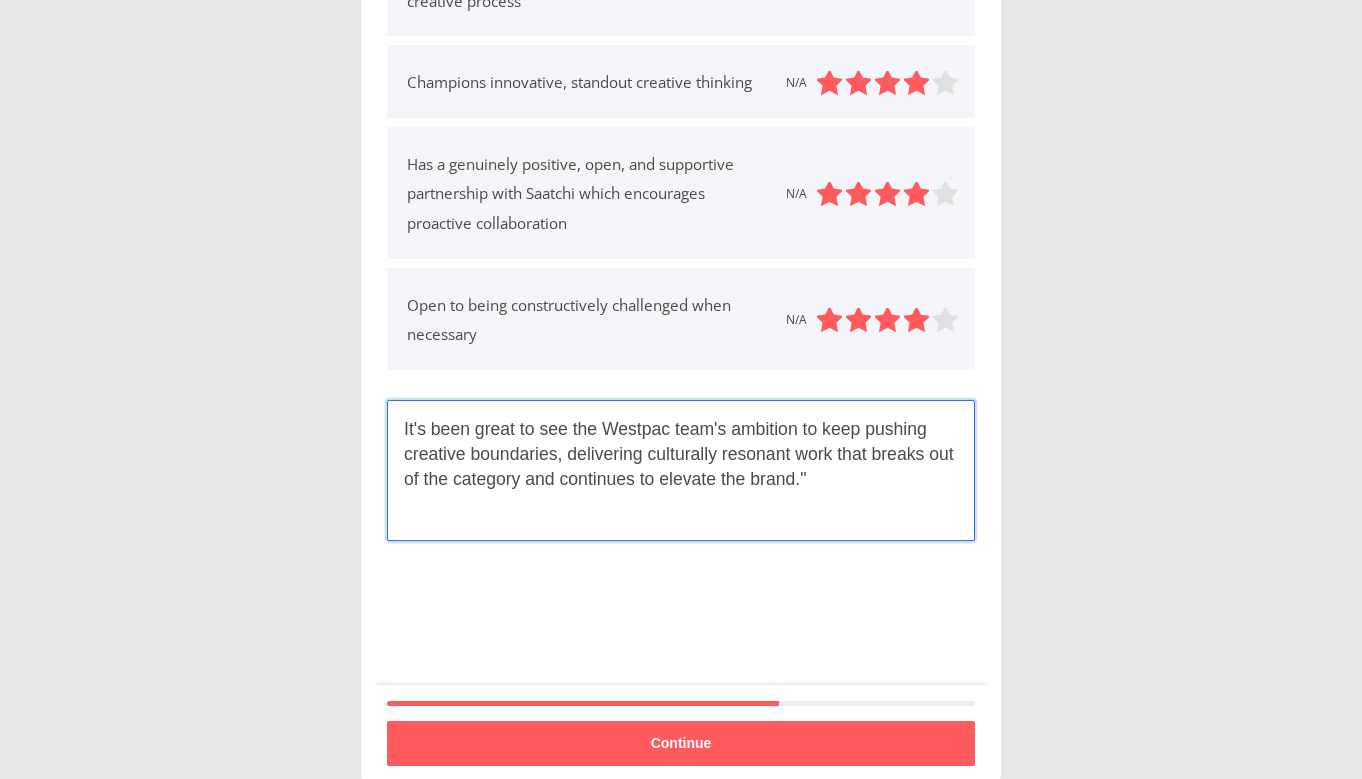 click on "It's been great to see the Westpac team's ambition to keep pushing creative boundaries, delivering culturally resonant work that breaks out of the category and continues to elevate the brand."" at bounding box center (681, 470) 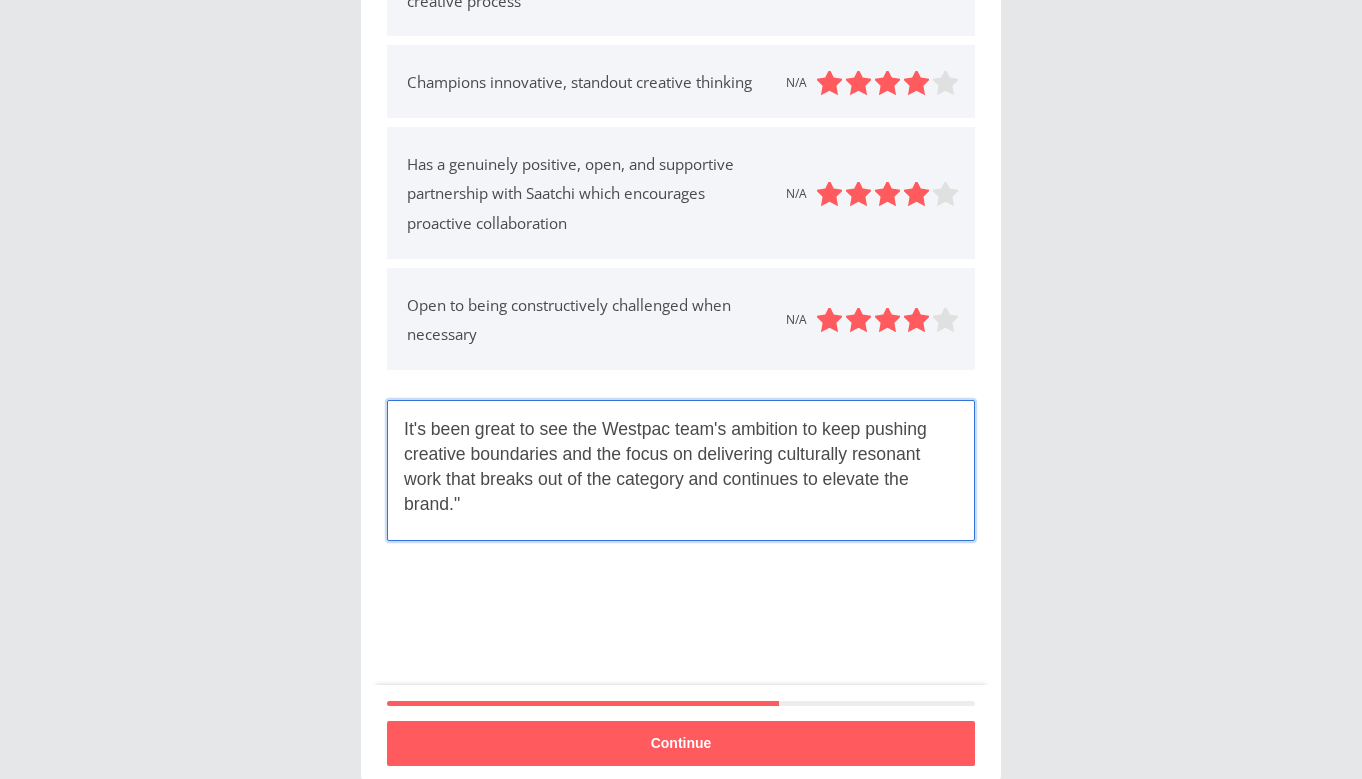 click on "It's been great to see the Westpac team's ambition to keep pushing creative boundaries and the focus on delivering culturally resonant work that breaks out of the category and continues to elevate the brand."" at bounding box center (681, 470) 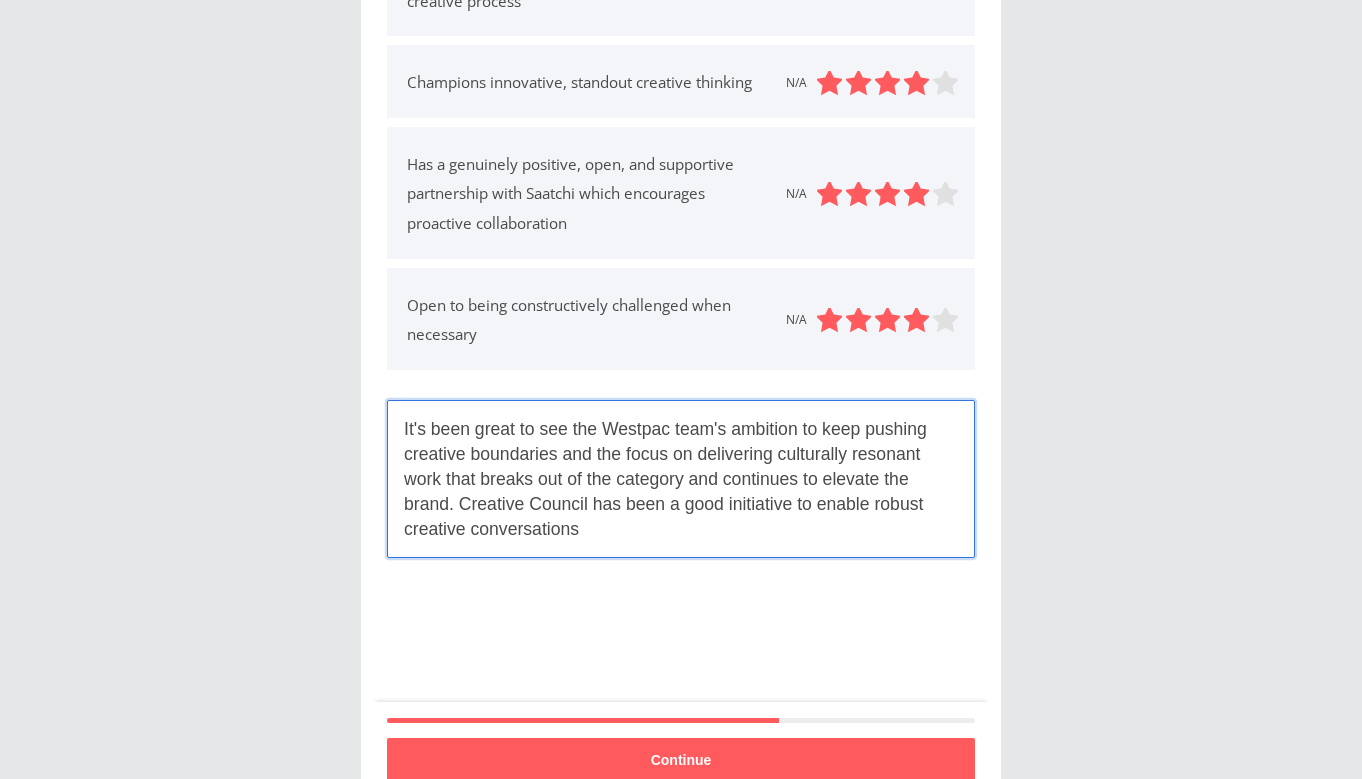 drag, startPoint x: 870, startPoint y: 486, endPoint x: 874, endPoint y: 501, distance: 15.524175 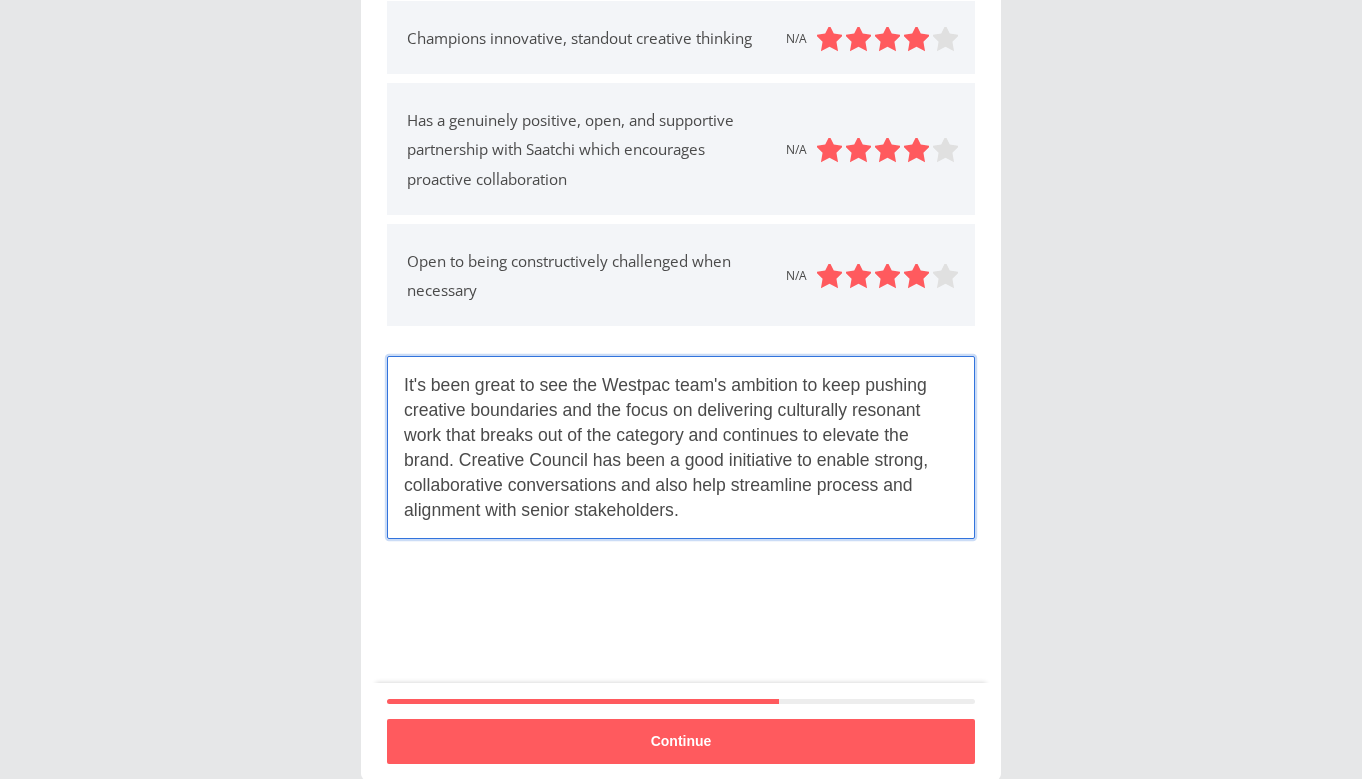 scroll, scrollTop: 1683, scrollLeft: 0, axis: vertical 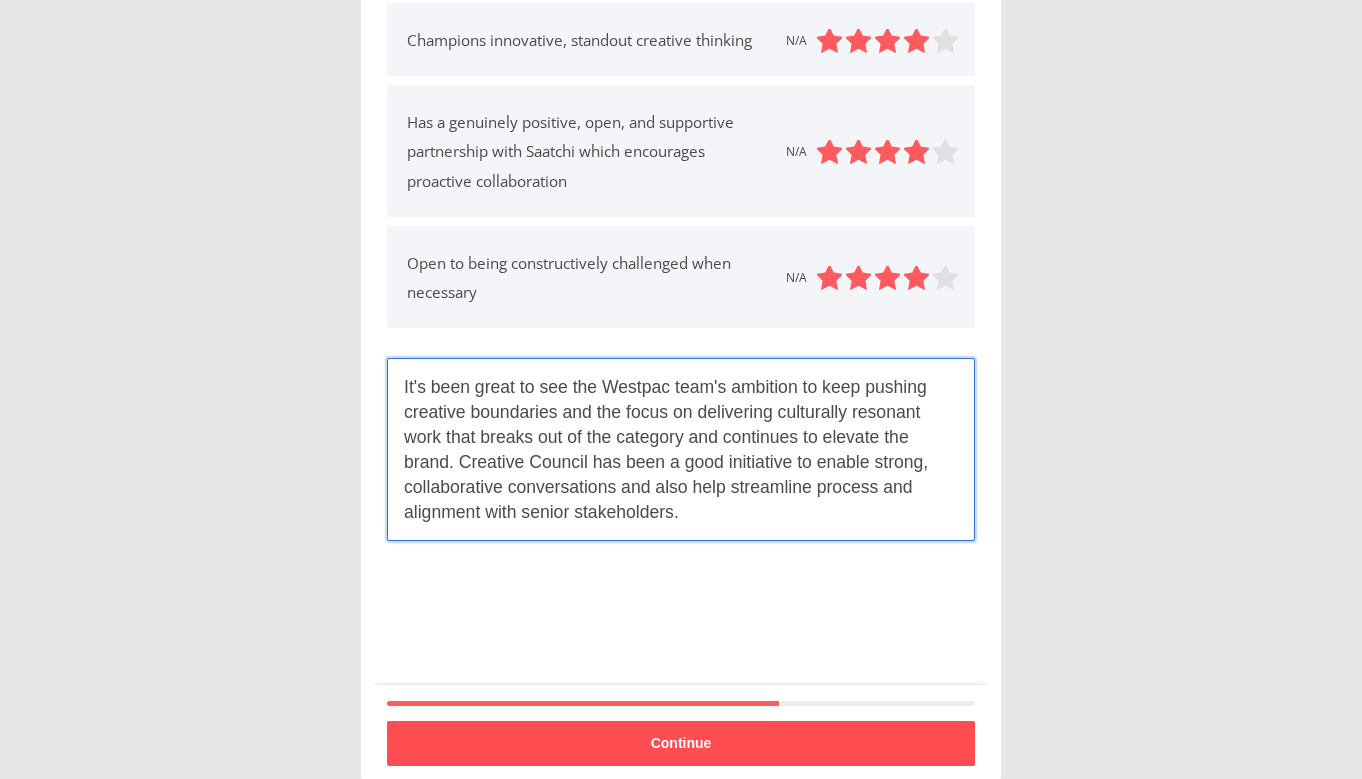 type on "It's been great to see the Westpac team's ambition to keep pushing creative boundaries and the focus on delivering culturally resonant work that breaks out of the category and continues to elevate the brand. Creative Council has been a good initiative to enable strong, collaborative conversations and also help streamline process and alignment with senior stakeholders." 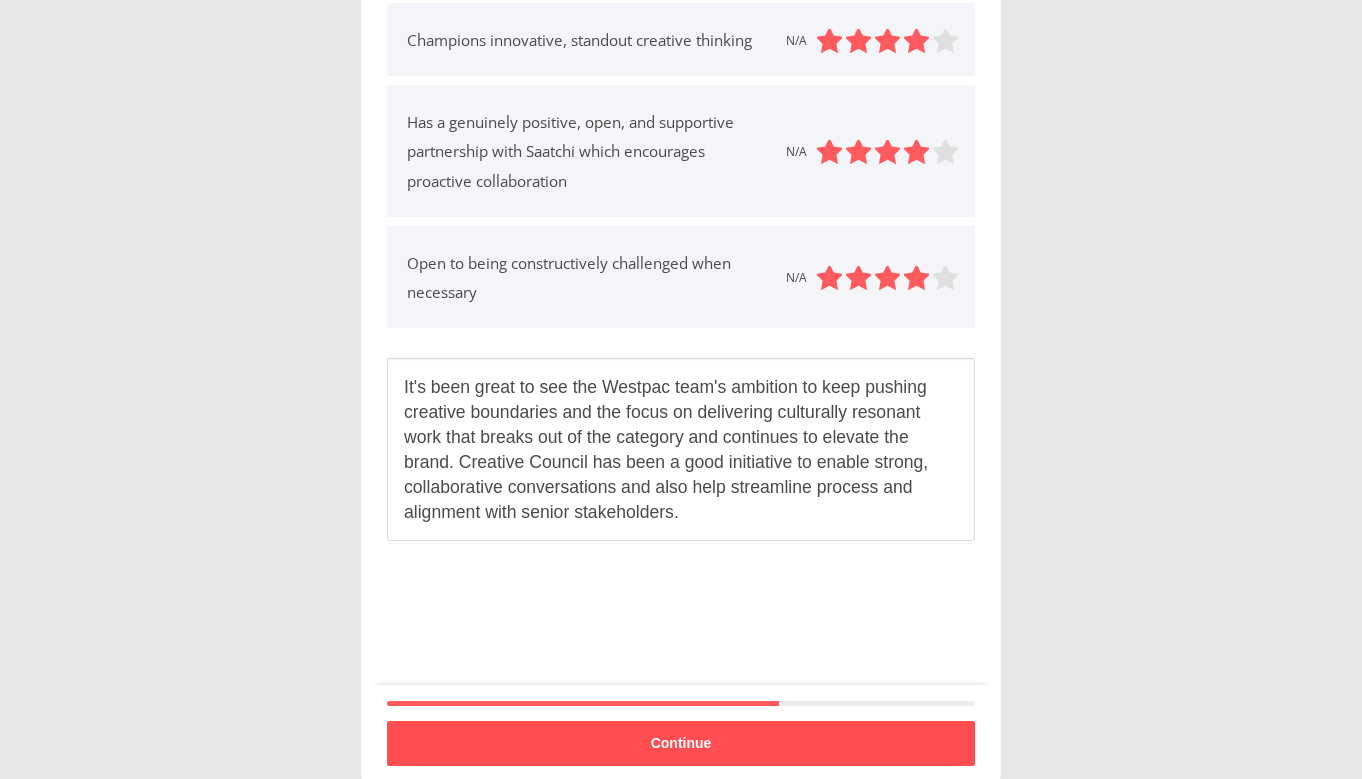 click on "Continue" at bounding box center (681, 743) 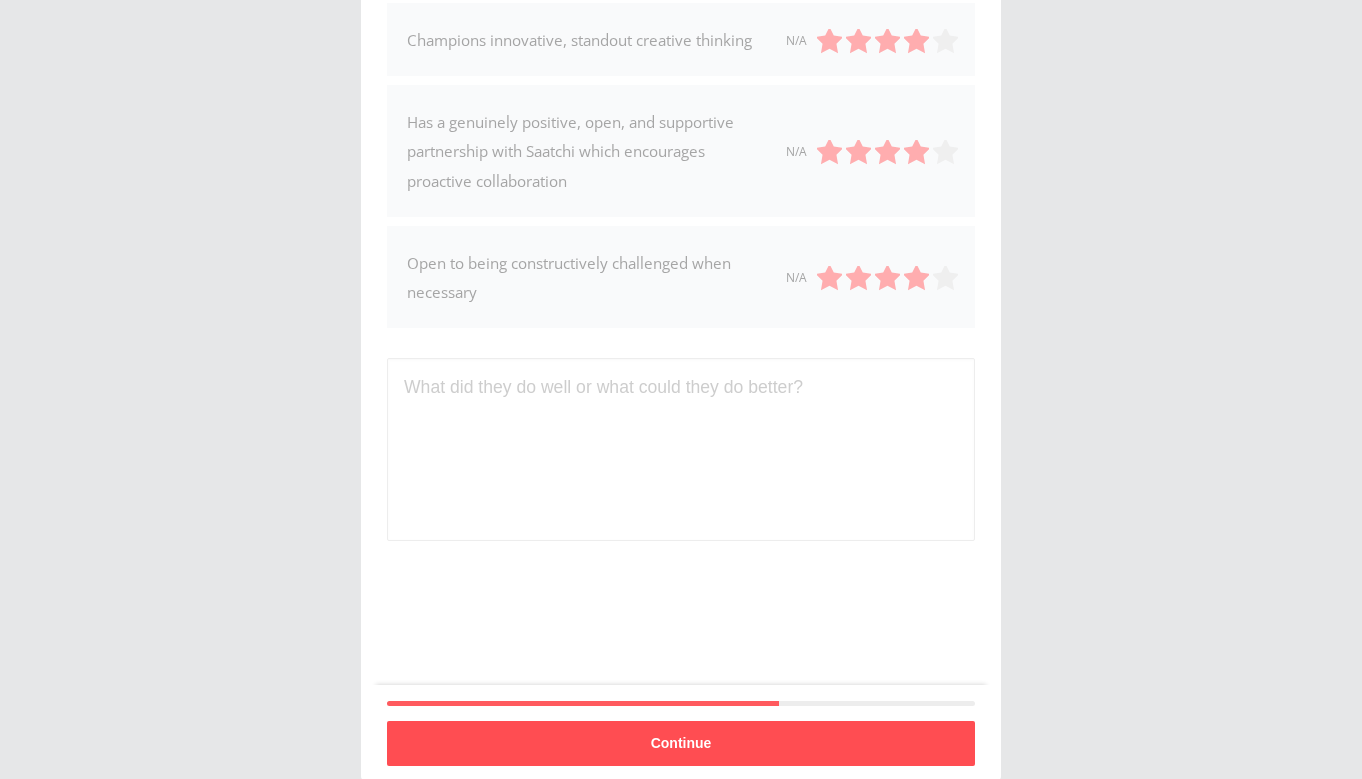 scroll, scrollTop: 39, scrollLeft: 0, axis: vertical 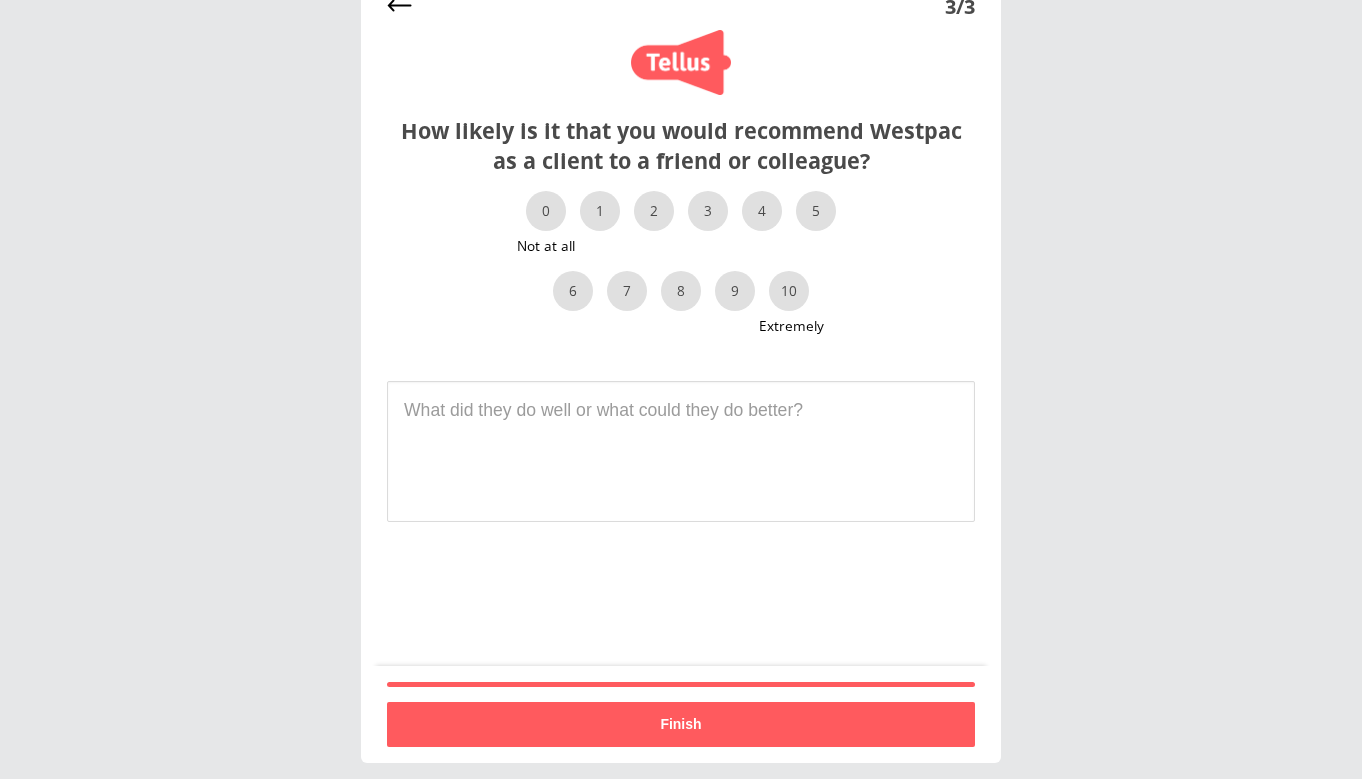 click on "7" at bounding box center [627, 291] 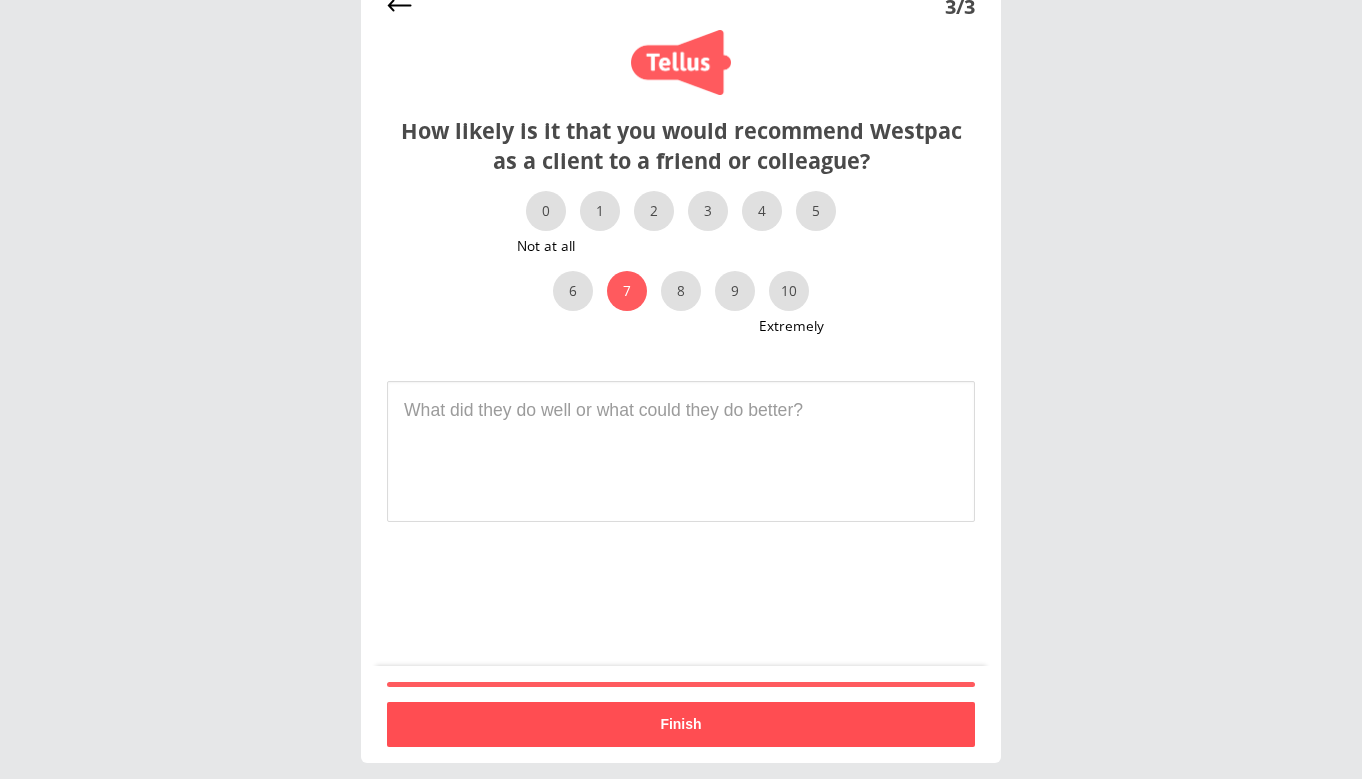 click on "Finish" at bounding box center [681, 724] 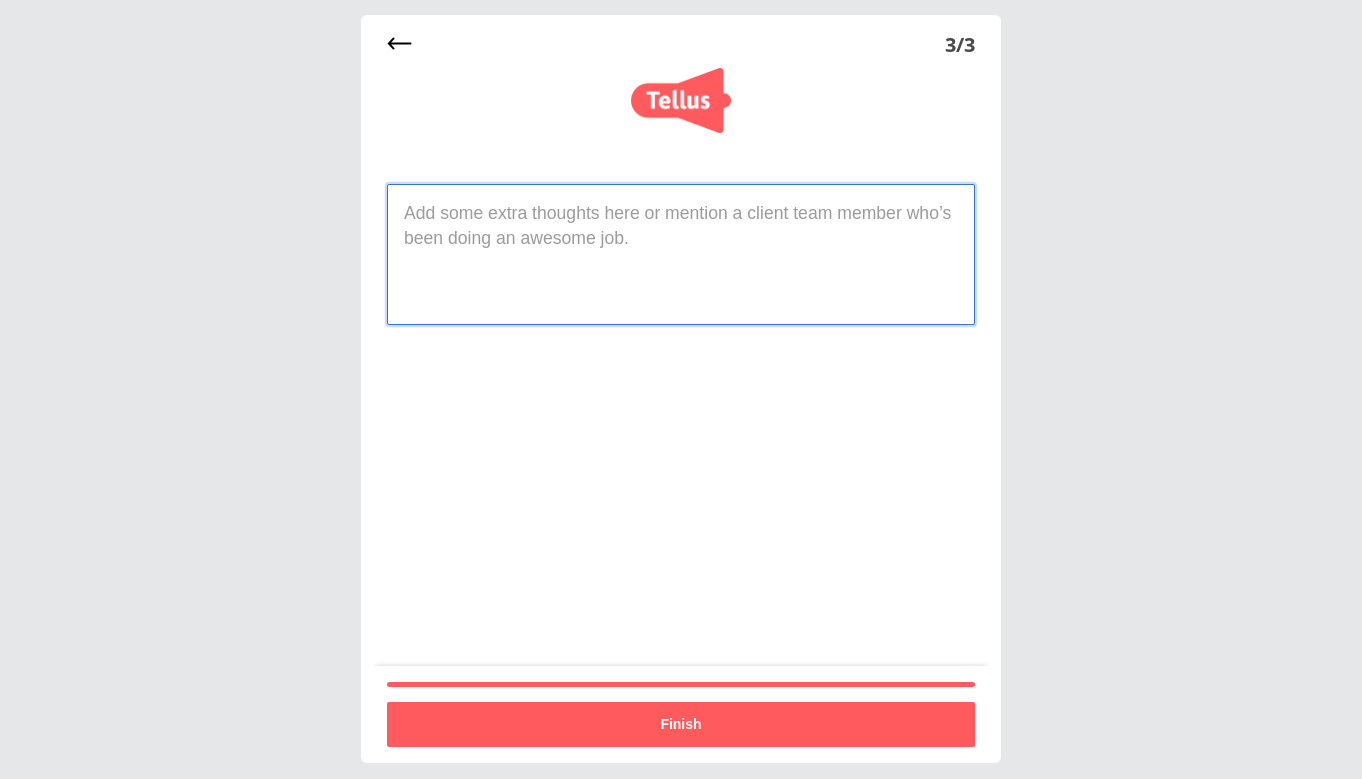 click at bounding box center (681, 254) 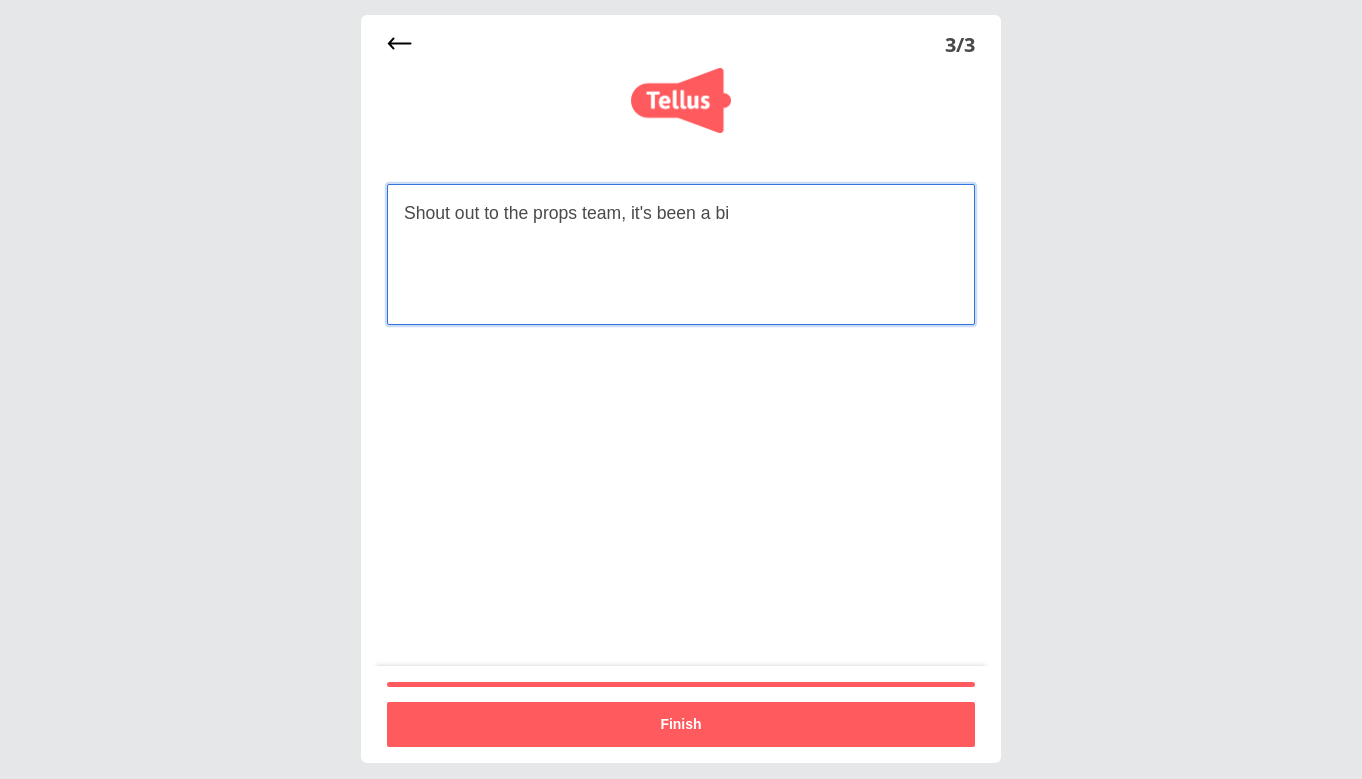 drag, startPoint x: 753, startPoint y: 213, endPoint x: 568, endPoint y: 216, distance: 185.02432 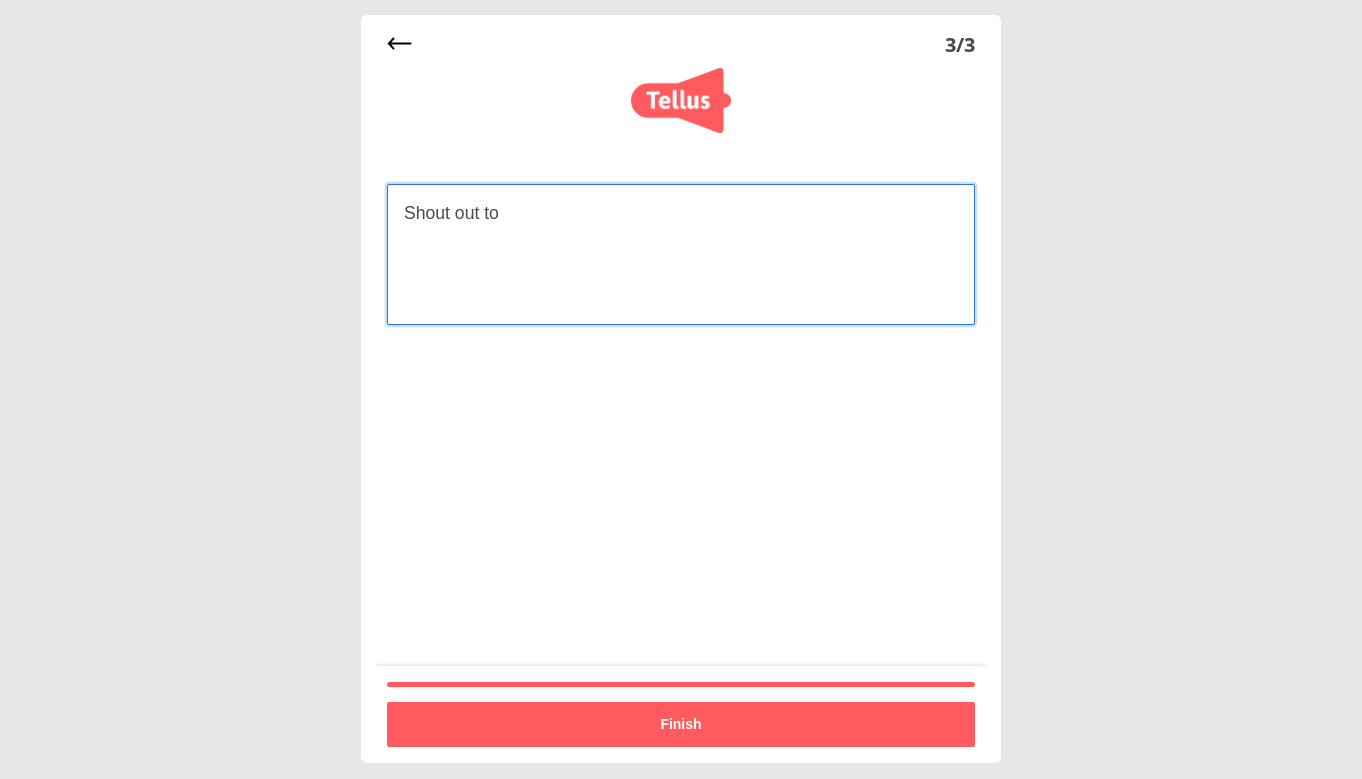 drag, startPoint x: 524, startPoint y: 227, endPoint x: 344, endPoint y: 177, distance: 186.81541 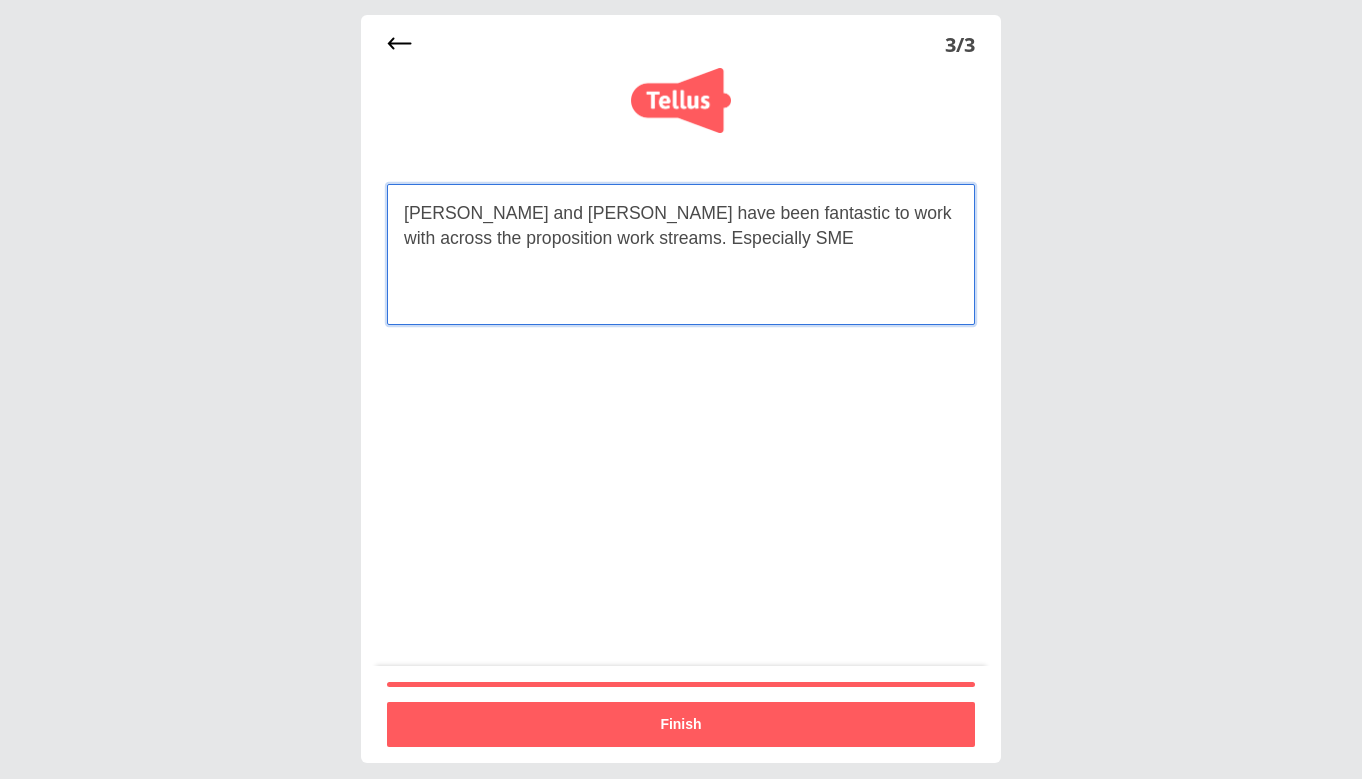 click on "[PERSON_NAME] and [PERSON_NAME] have been fantastic to work with across the proposition work streams. Especially SME" at bounding box center (681, 254) 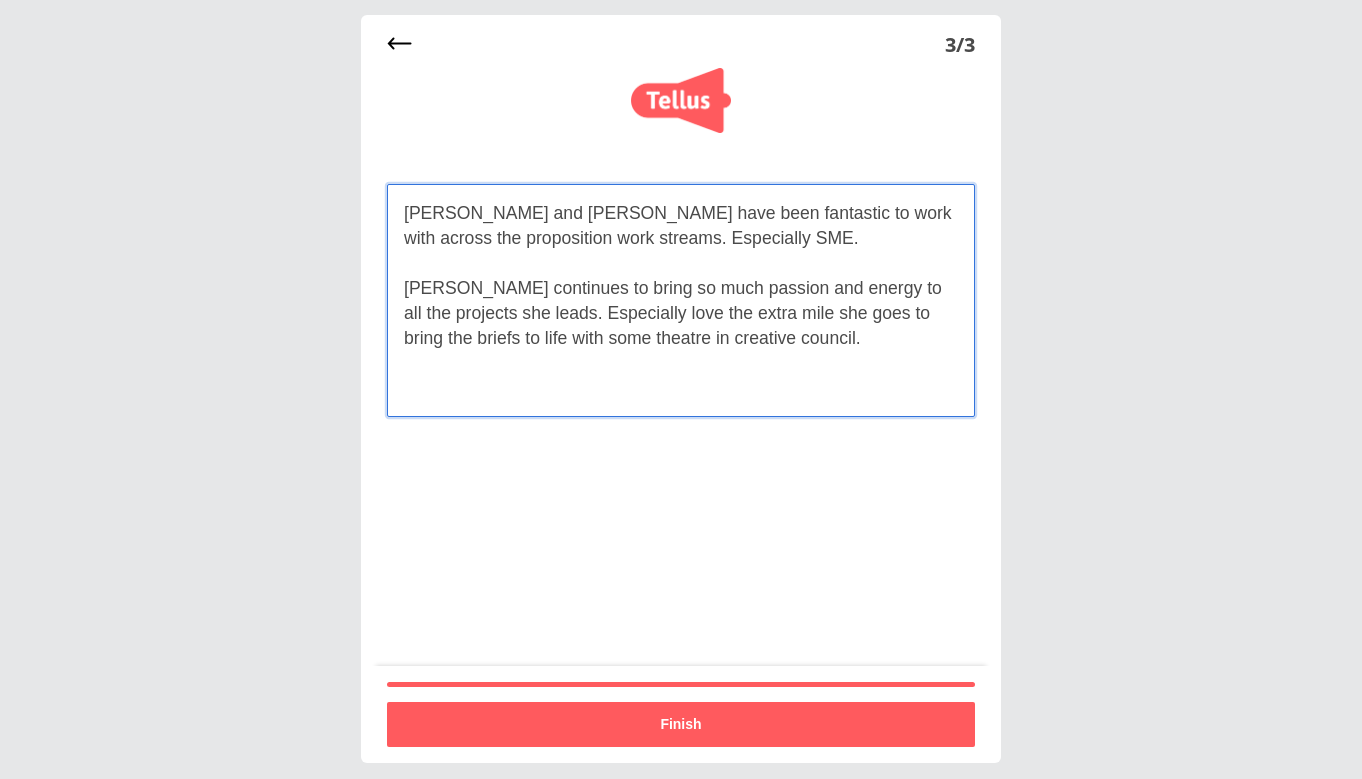 click on "[PERSON_NAME] and [PERSON_NAME] have been fantastic to work with across the proposition work streams. Especially SME.
[PERSON_NAME] continues to bring so much passion and energy to all the projects she leads. Especially love the extra mile she goes to bring the briefs to life with some theatre in creative council." at bounding box center (681, 300) 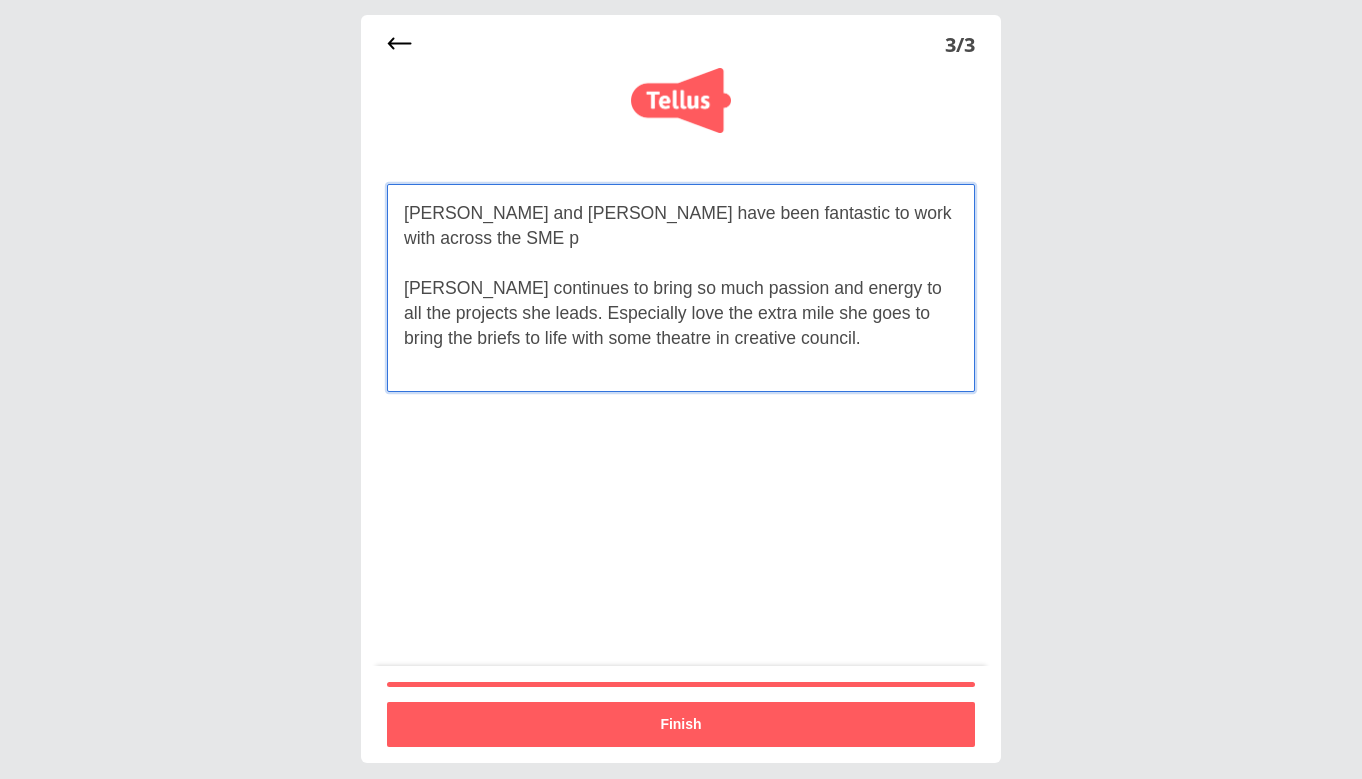 drag, startPoint x: 778, startPoint y: 215, endPoint x: 981, endPoint y: 219, distance: 203.0394 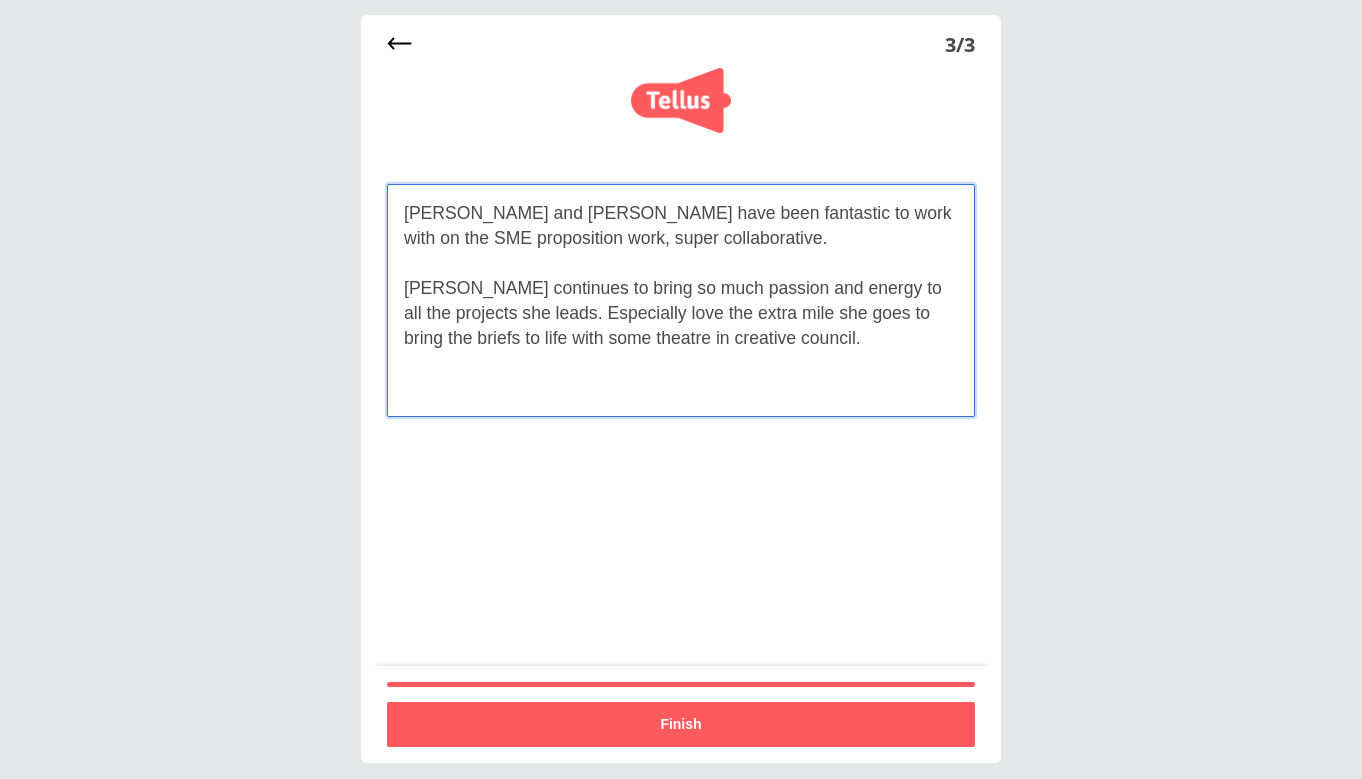 drag, startPoint x: 596, startPoint y: 292, endPoint x: 657, endPoint y: 292, distance: 61 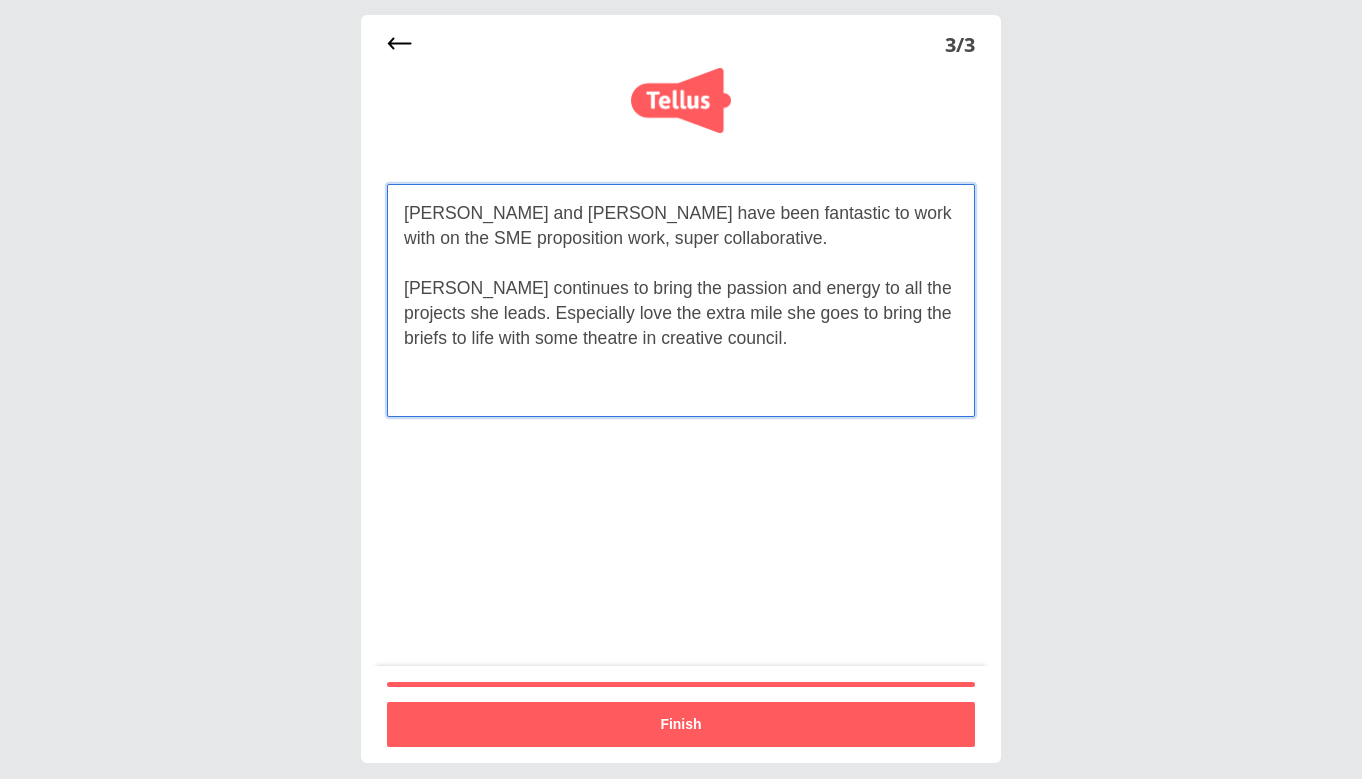 drag, startPoint x: 820, startPoint y: 291, endPoint x: 838, endPoint y: 291, distance: 18 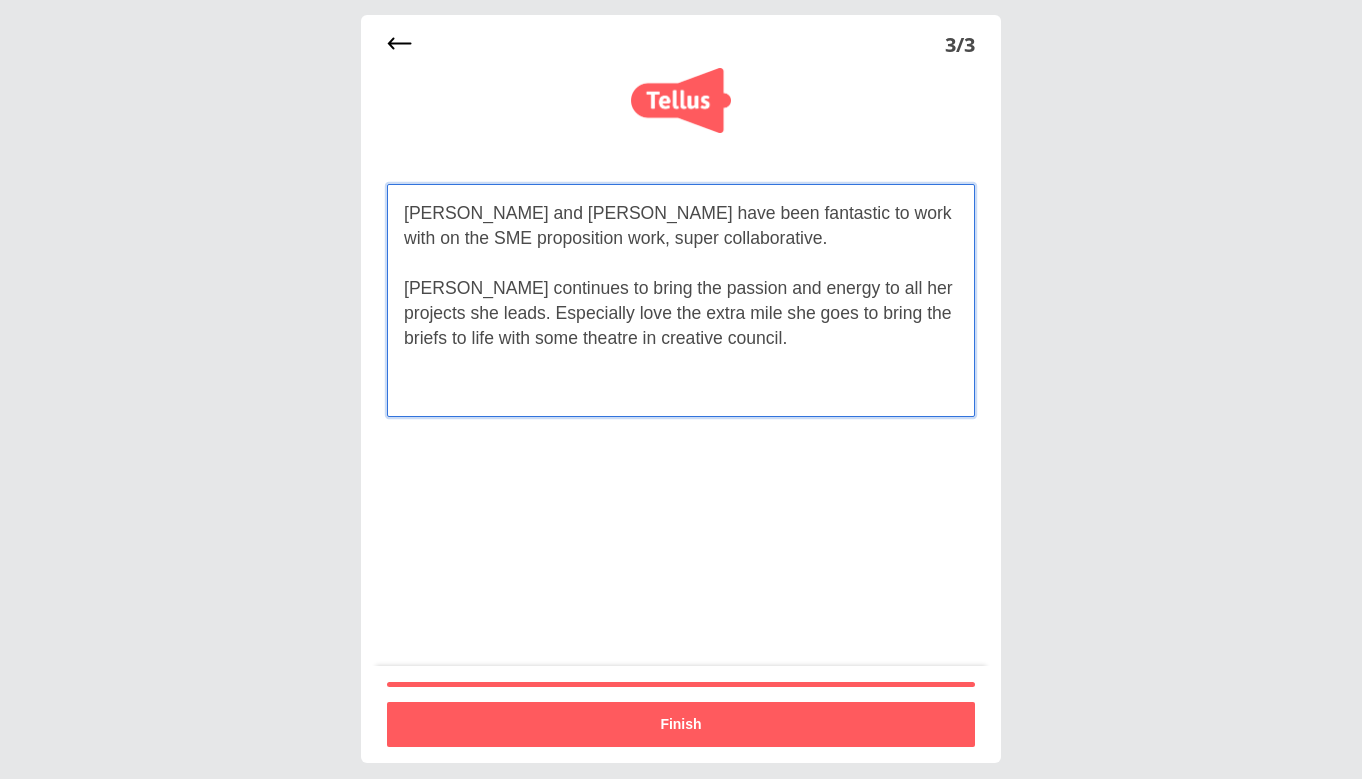 drag, startPoint x: 456, startPoint y: 314, endPoint x: 355, endPoint y: 312, distance: 101.0198 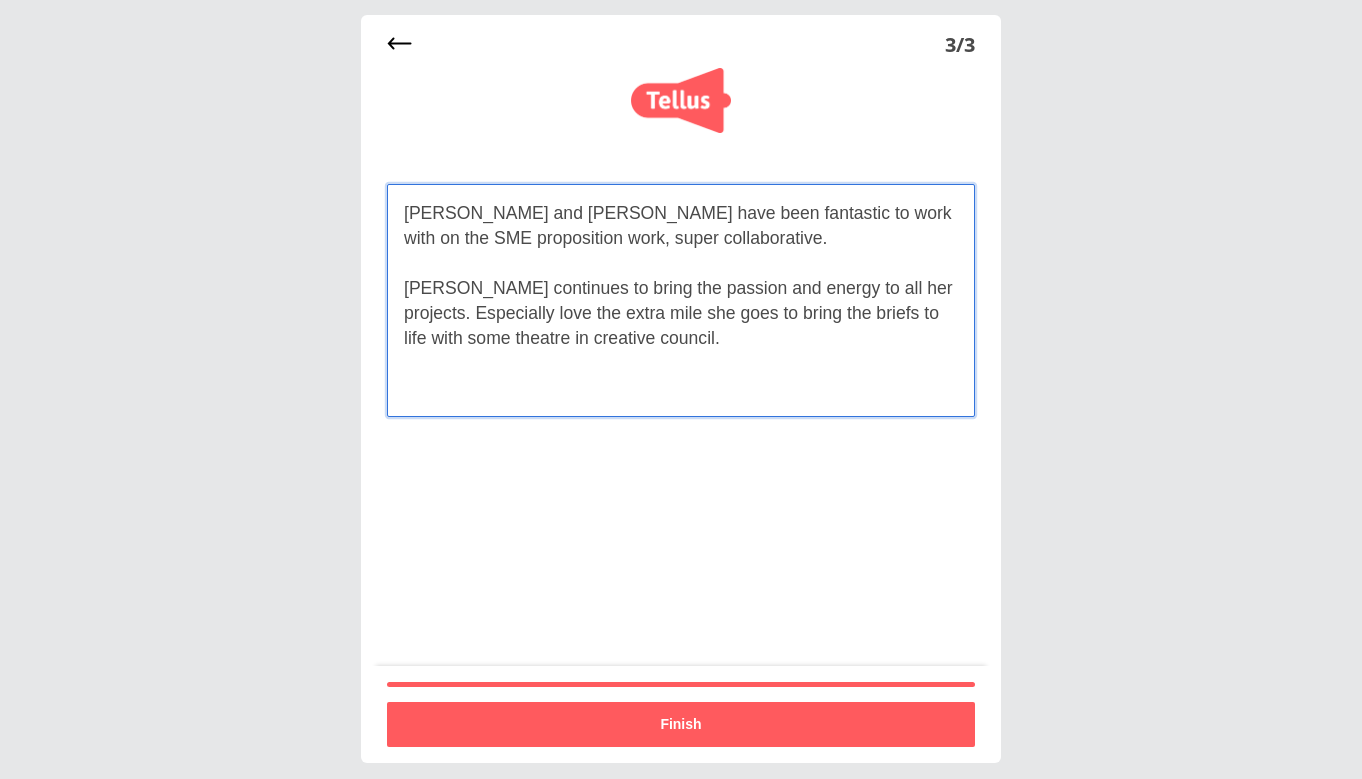 drag, startPoint x: 718, startPoint y: 257, endPoint x: 374, endPoint y: 186, distance: 351.2506 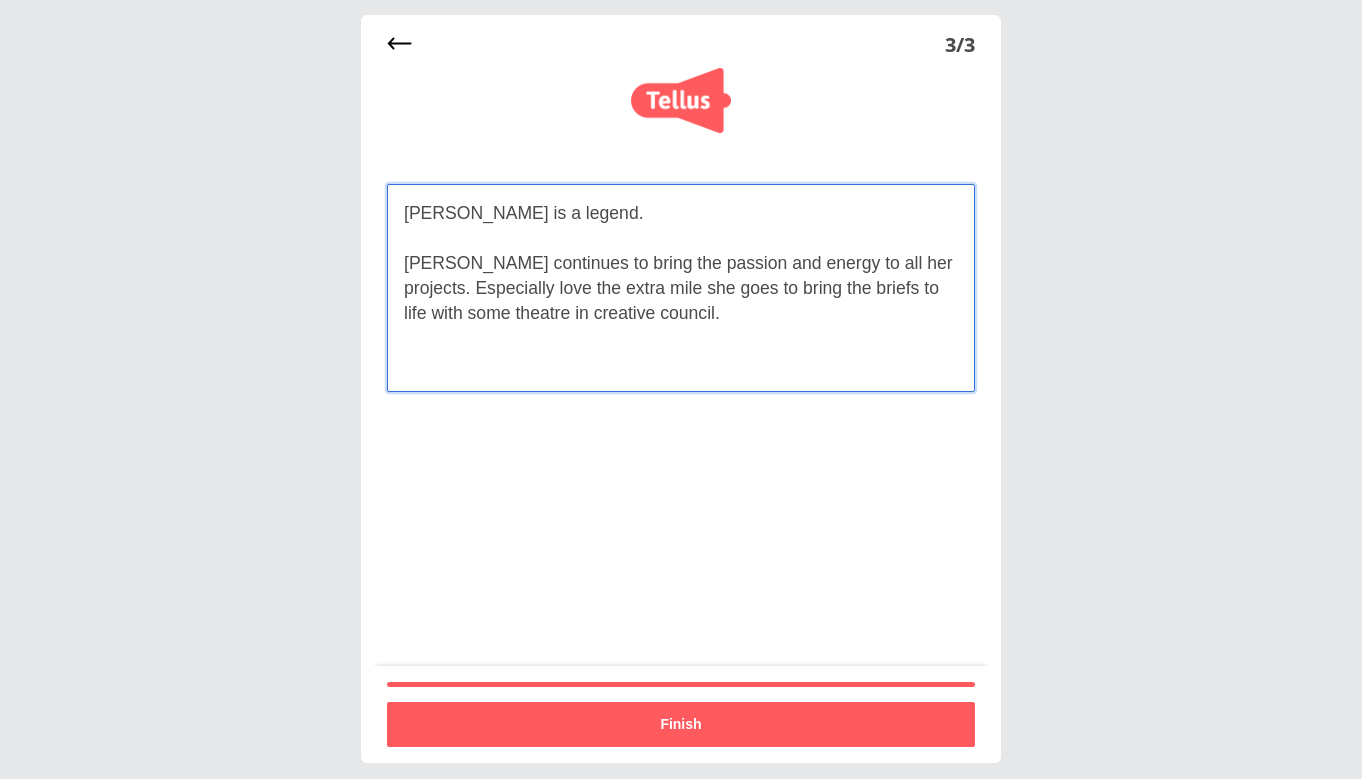 click on "[PERSON_NAME] is a legend.
[PERSON_NAME] continues to bring the passion and energy to all her projects. Especially love the extra mile she goes to bring the briefs to life with some theatre in creative council." at bounding box center [681, 288] 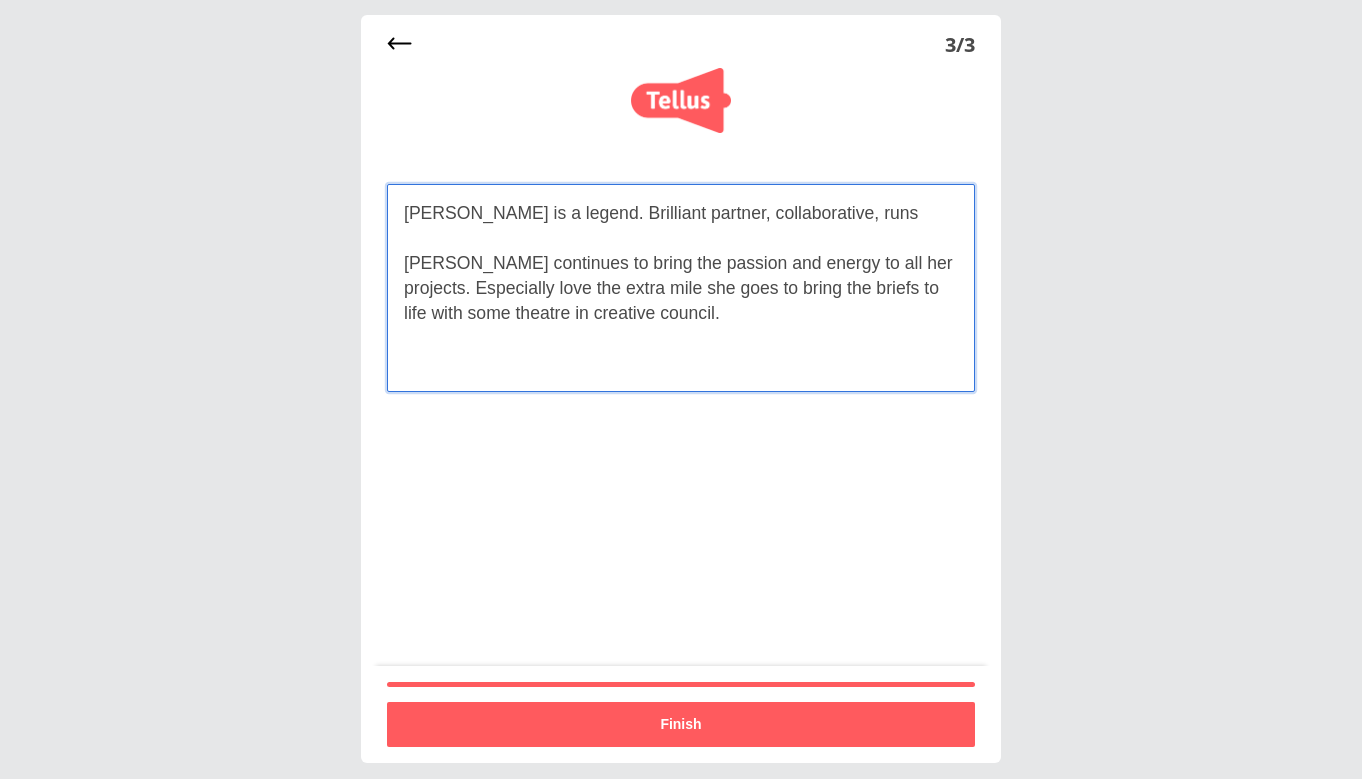 drag, startPoint x: 825, startPoint y: 219, endPoint x: 540, endPoint y: 204, distance: 285.39447 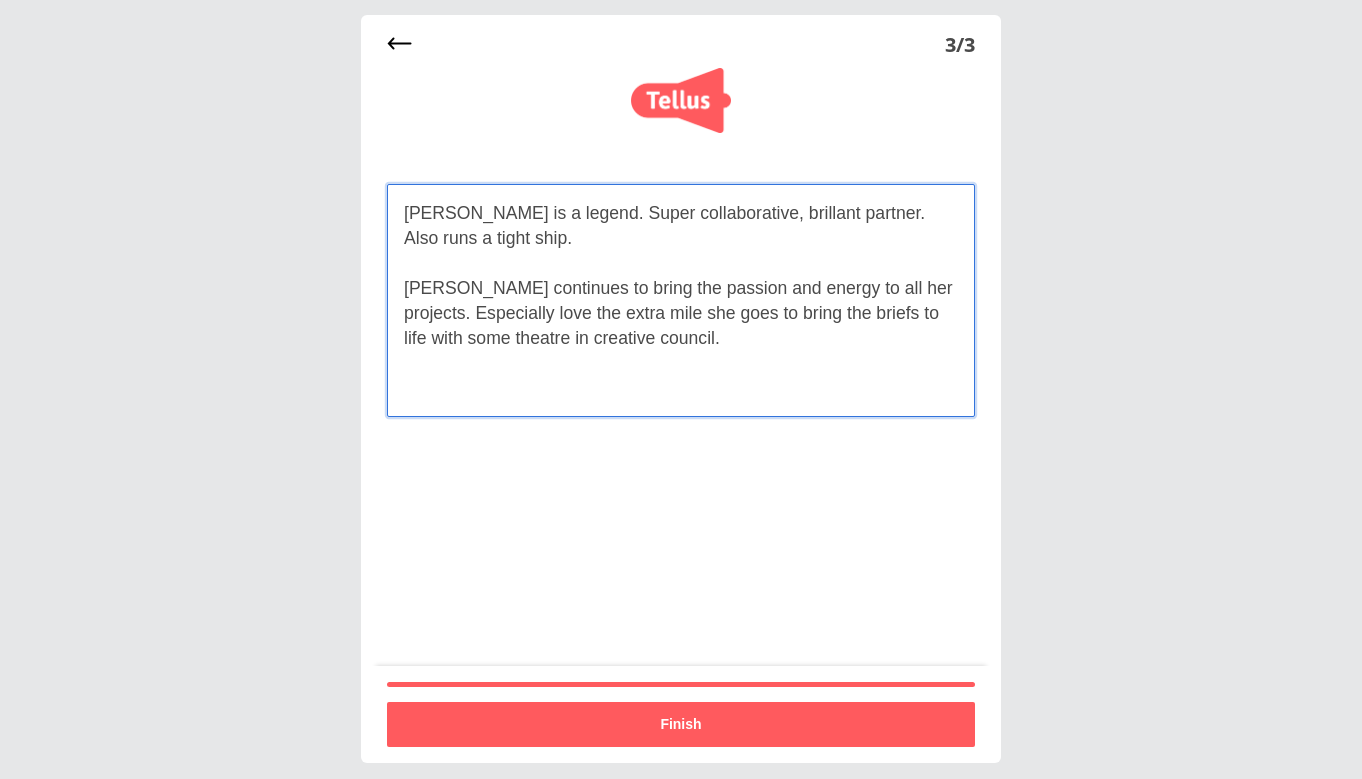 click on "[PERSON_NAME] is a legend. Super collaborative, brillant partner. Also runs a tight ship.
[PERSON_NAME] continues to bring the passion and energy to all her projects. Especially love the extra mile she goes to bring the briefs to life with some theatre in creative council." at bounding box center (681, 300) 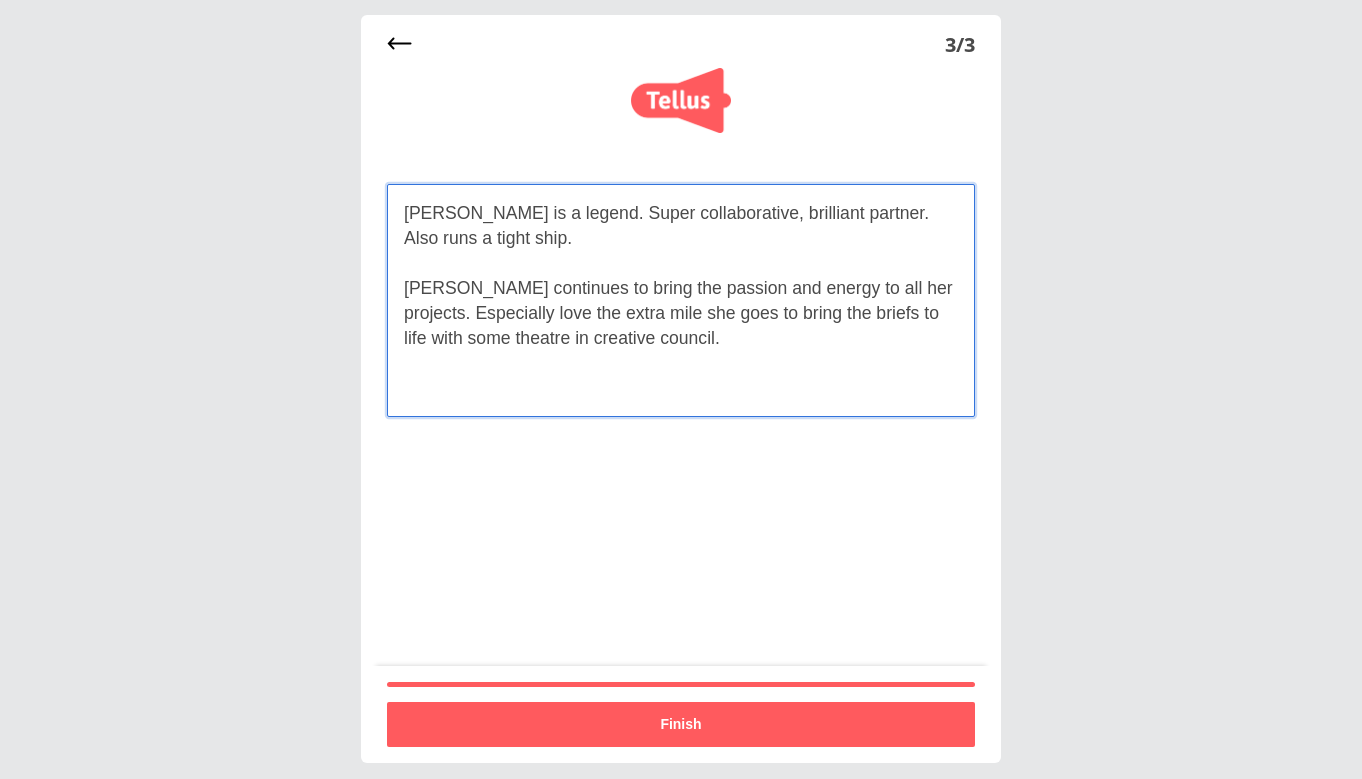 click on "[PERSON_NAME] is a legend. Super collaborative, brilliant partner. Also runs a tight ship.
[PERSON_NAME] continues to bring the passion and energy to all her projects. Especially love the extra mile she goes to bring the briefs to life with some theatre in creative council." at bounding box center (681, 300) 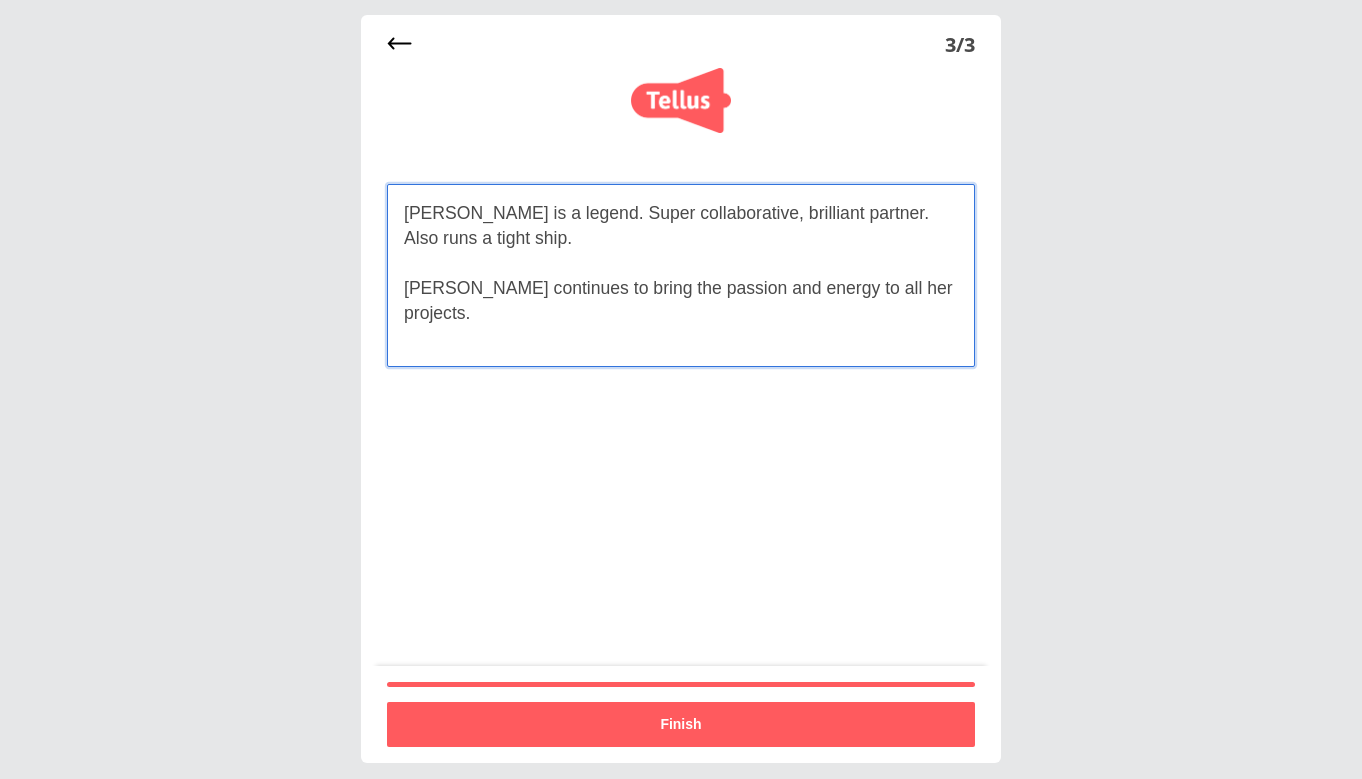 click on "[PERSON_NAME] is a legend. Super collaborative, brilliant partner. Also runs a tight ship.
[PERSON_NAME] continues to bring the passion and energy to all her projects." at bounding box center (681, 275) 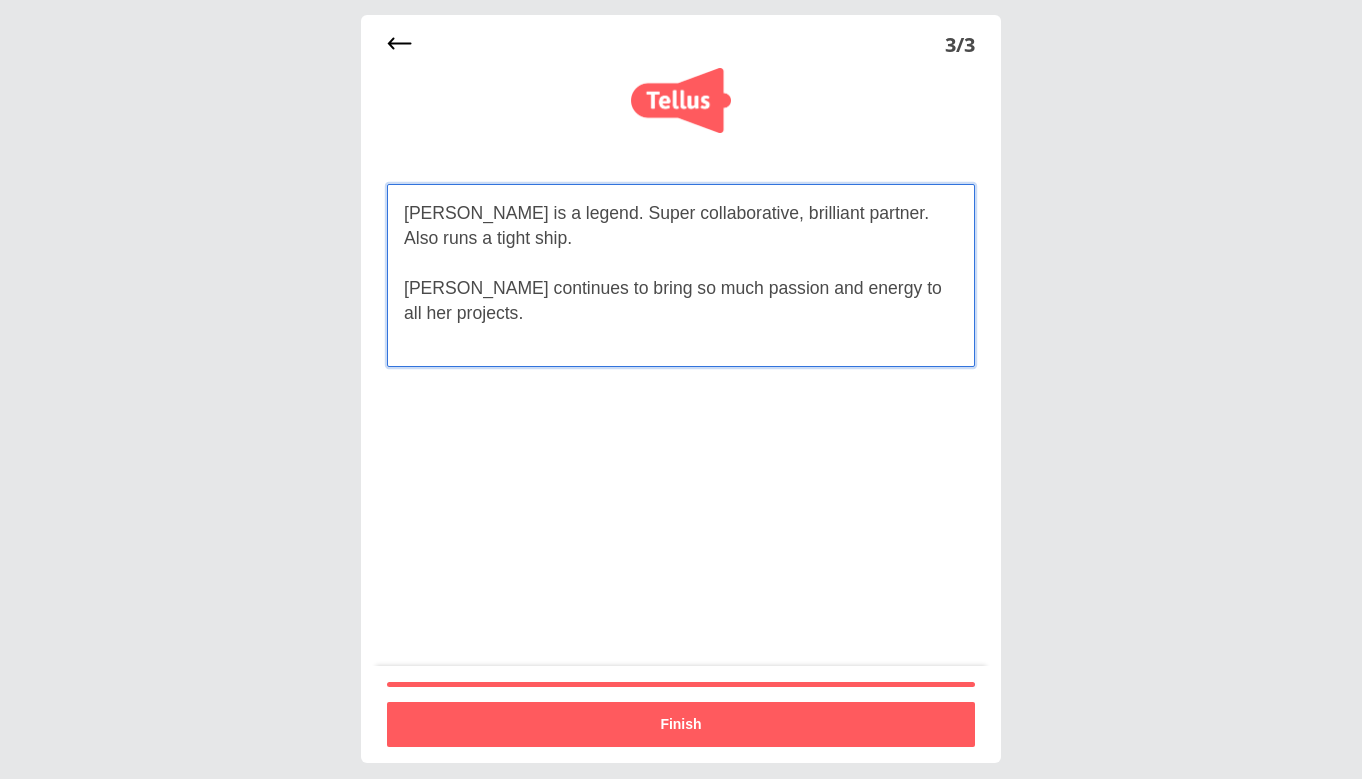 click on "[PERSON_NAME] is a legend. Super collaborative, brilliant partner. Also runs a tight ship.
[PERSON_NAME] continues to bring so much passion and energy to all her projects." at bounding box center (681, 275) 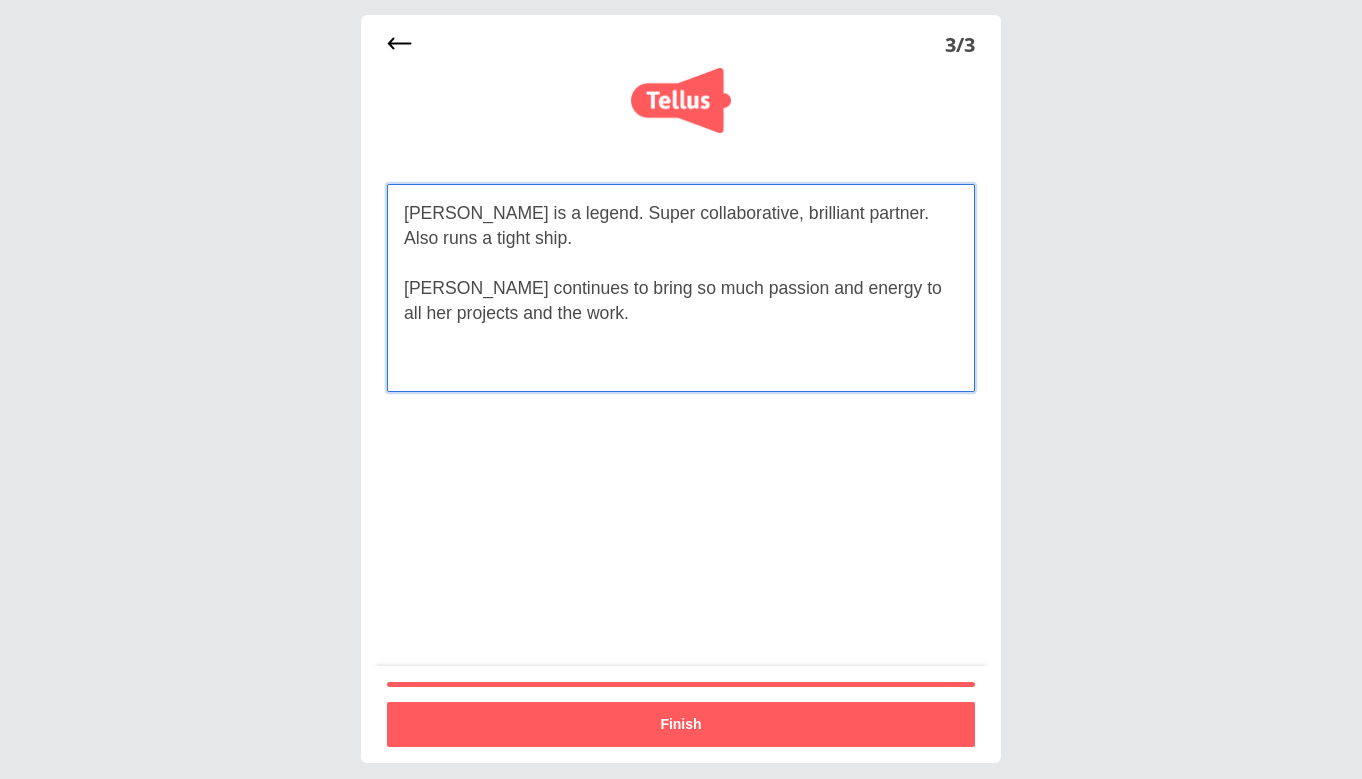 click on "[PERSON_NAME] is a legend. Super collaborative, brilliant partner. Also runs a tight ship.
[PERSON_NAME] continues to bring so much passion and energy to all her projects and the work." at bounding box center (681, 288) 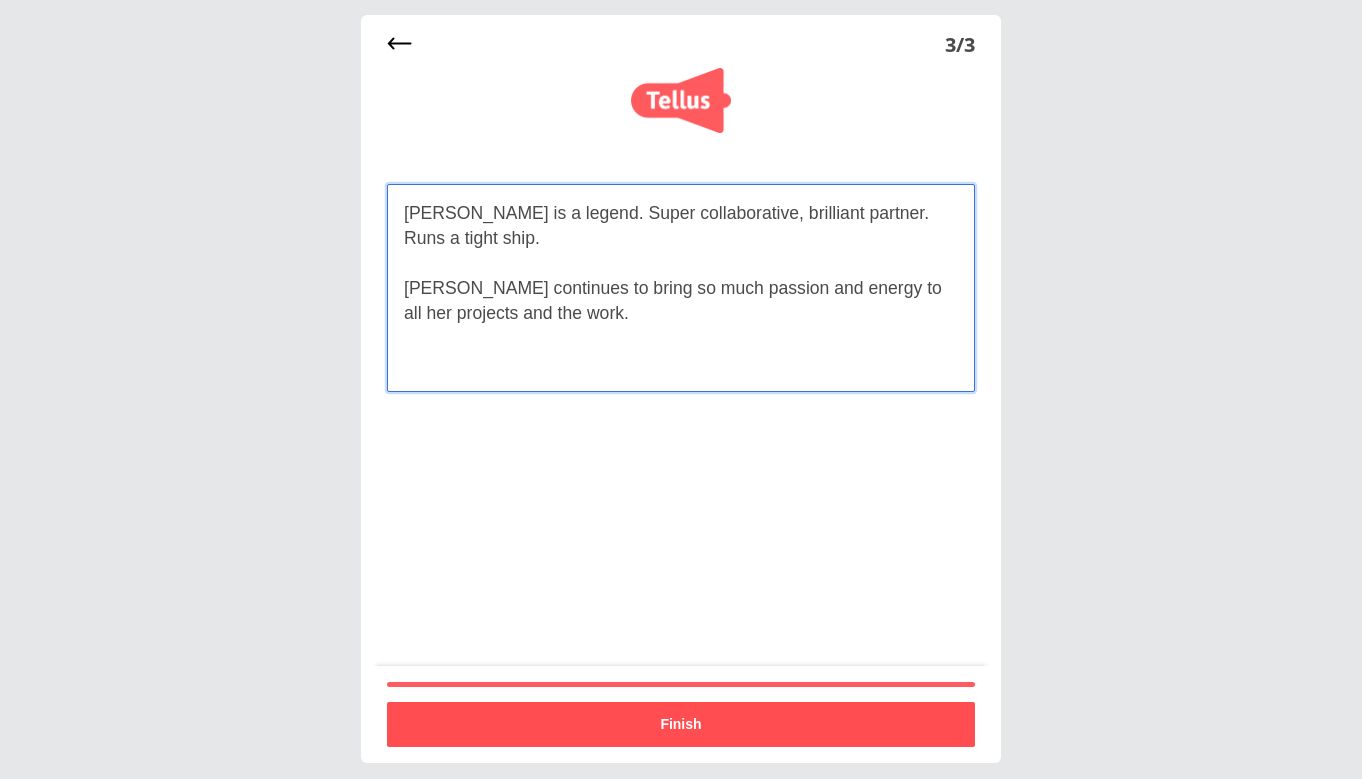 type on "[PERSON_NAME] is a legend. Super collaborative, brilliant partner. Runs a tight ship.
[PERSON_NAME] continues to bring so much passion and energy to all her projects and the work." 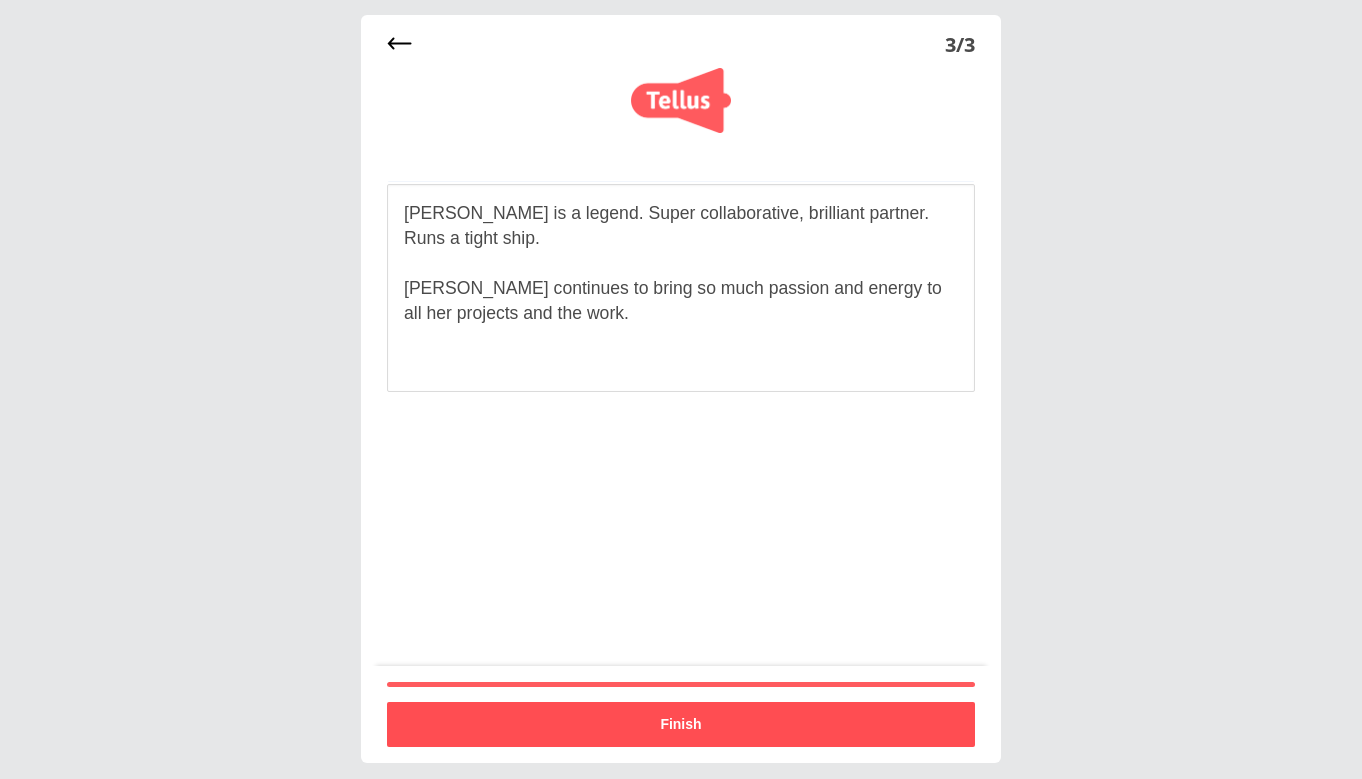 click on "Finish" at bounding box center (681, 724) 